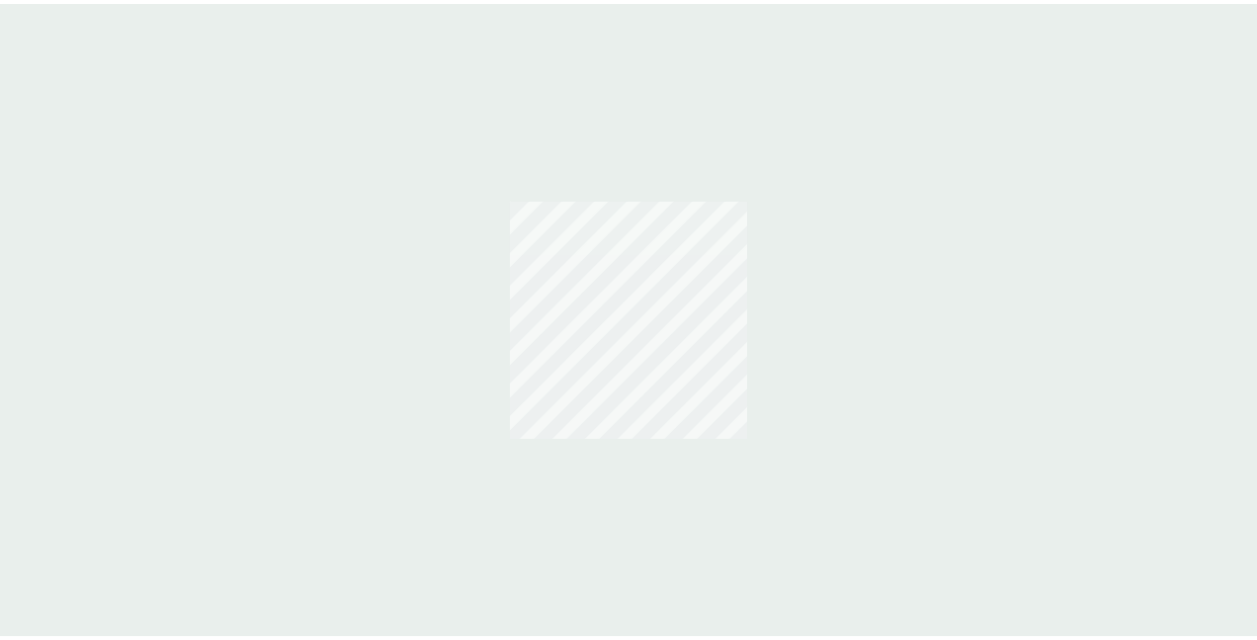 scroll, scrollTop: 0, scrollLeft: 0, axis: both 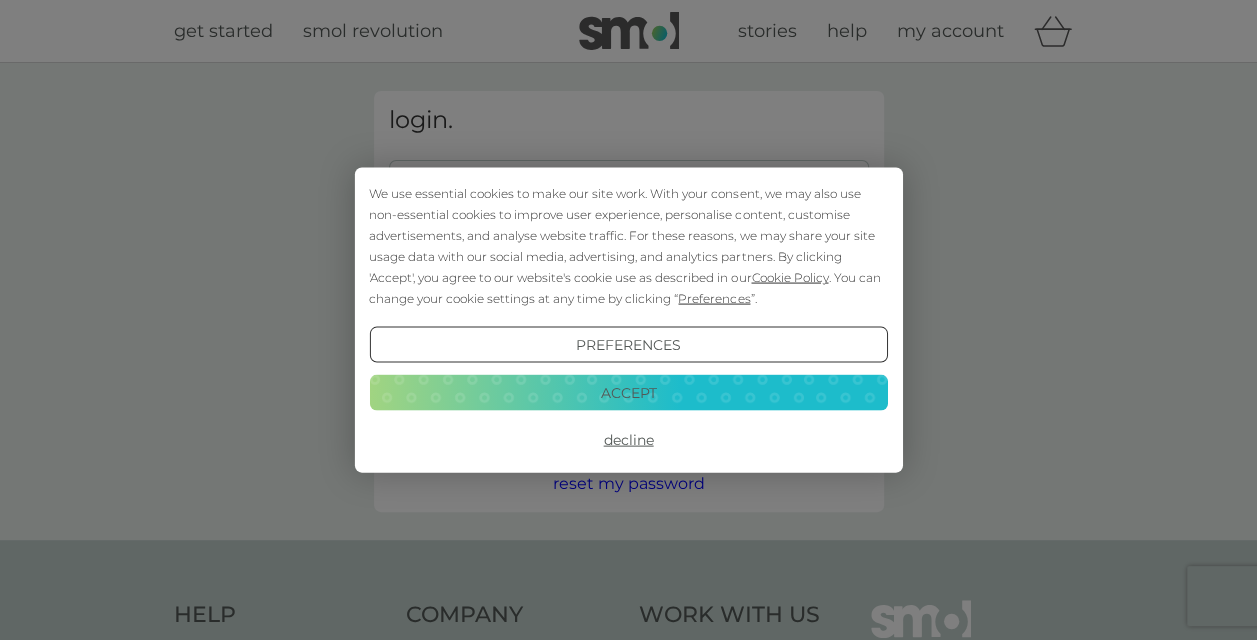 click on "Decline" at bounding box center (628, 440) 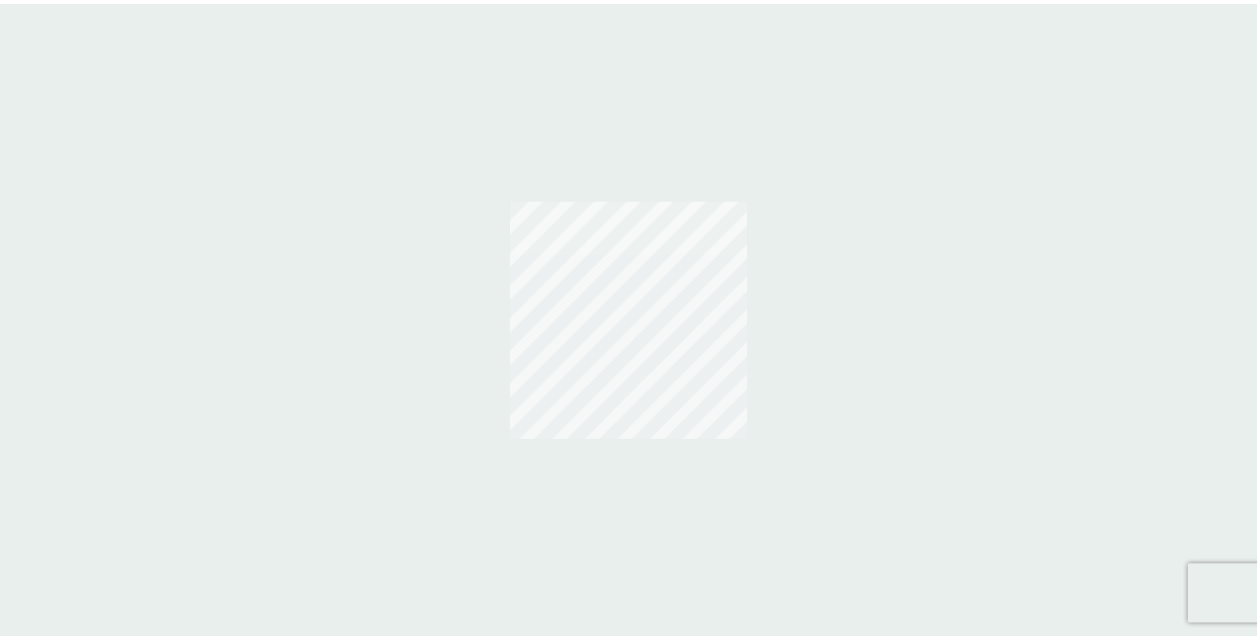 scroll, scrollTop: 0, scrollLeft: 0, axis: both 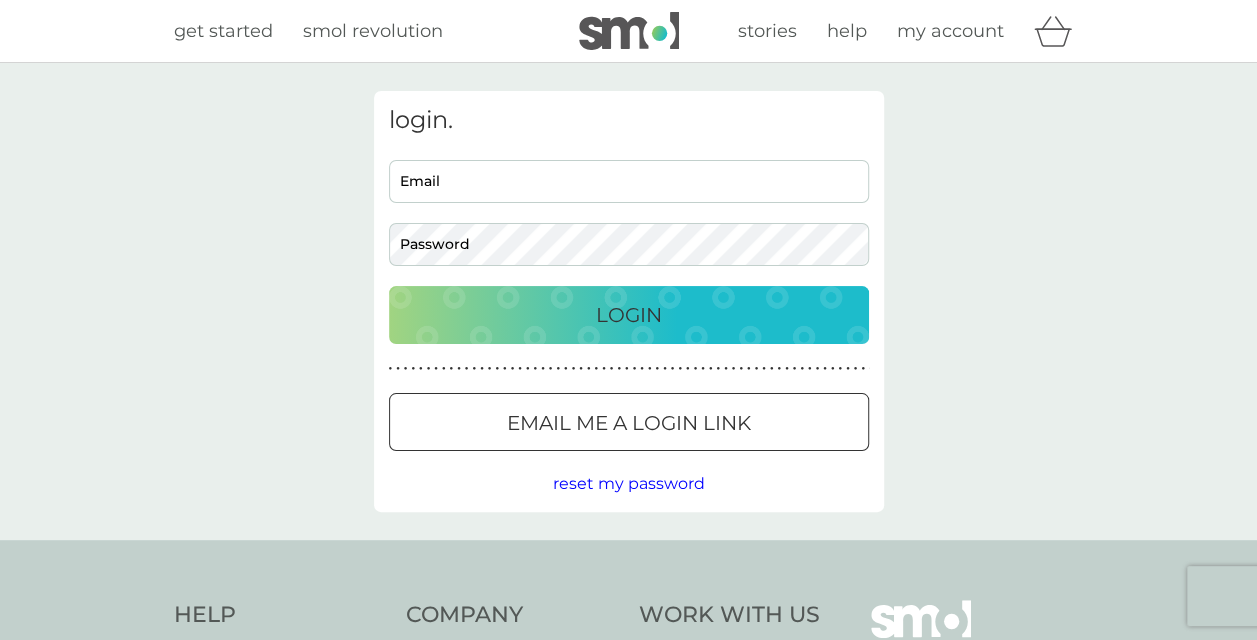 click on "Email" at bounding box center [629, 181] 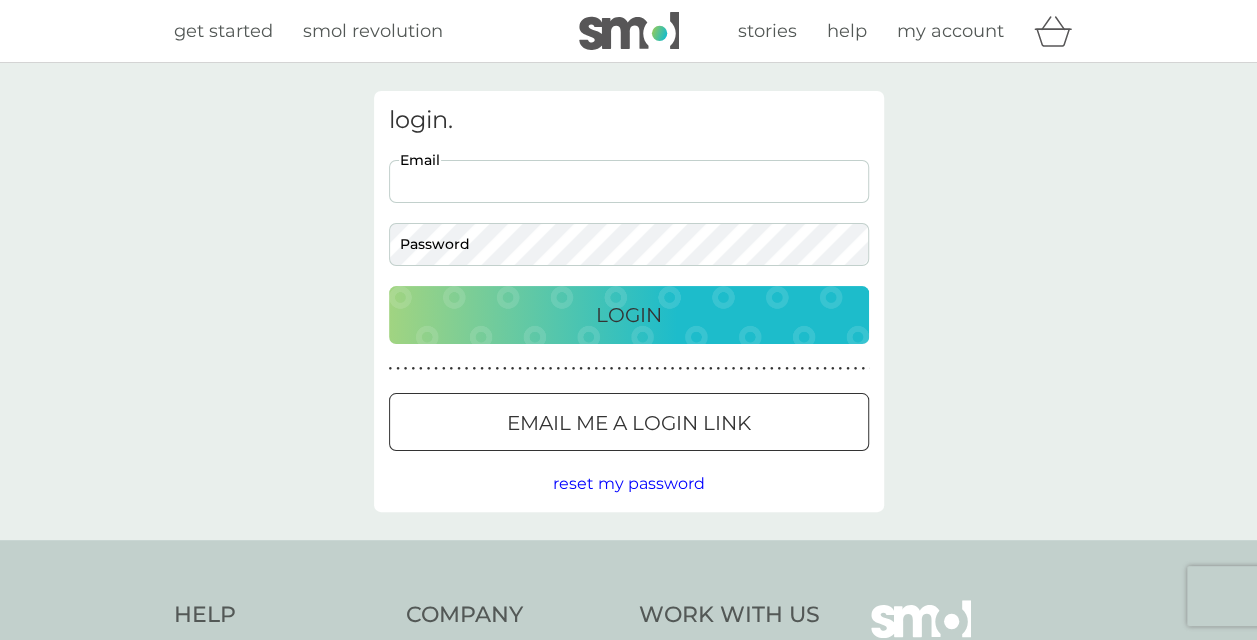 type on "[PERSON_NAME][EMAIL_ADDRESS][PERSON_NAME][DOMAIN_NAME]" 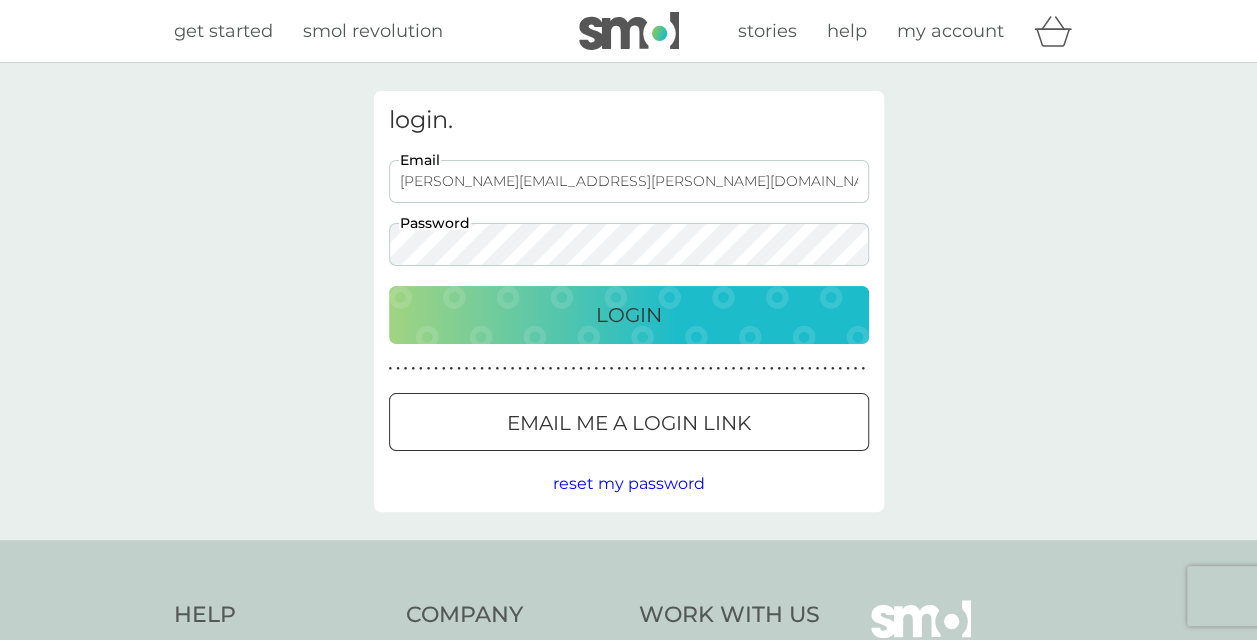click on "Login" at bounding box center (629, 315) 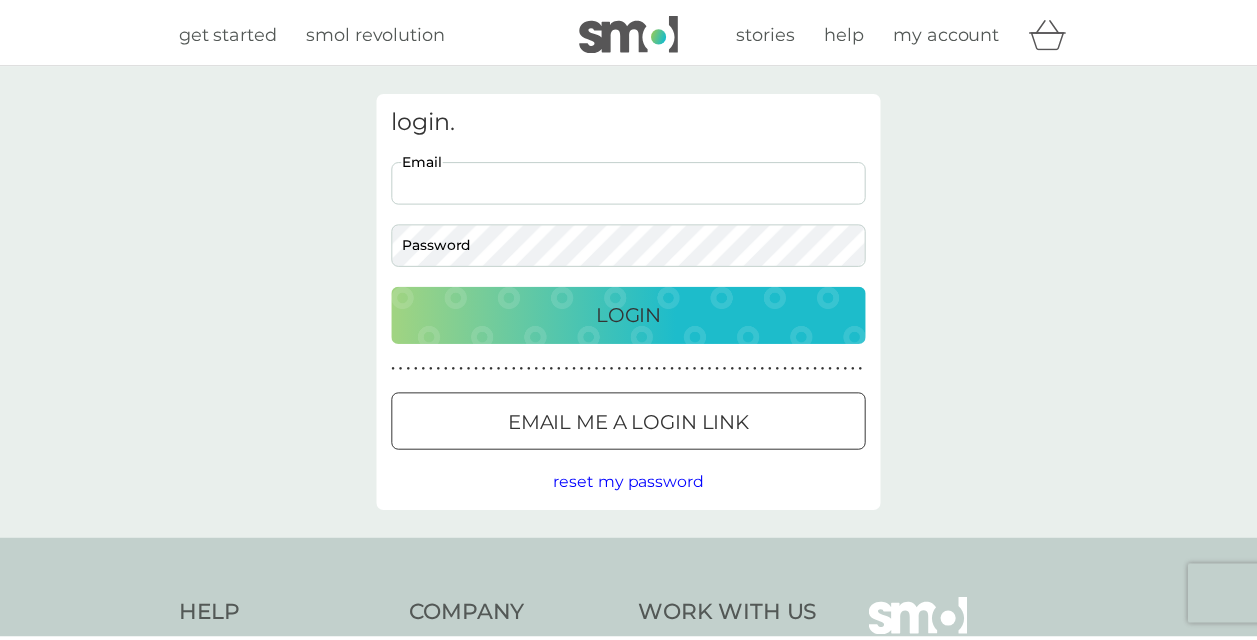 scroll, scrollTop: 0, scrollLeft: 0, axis: both 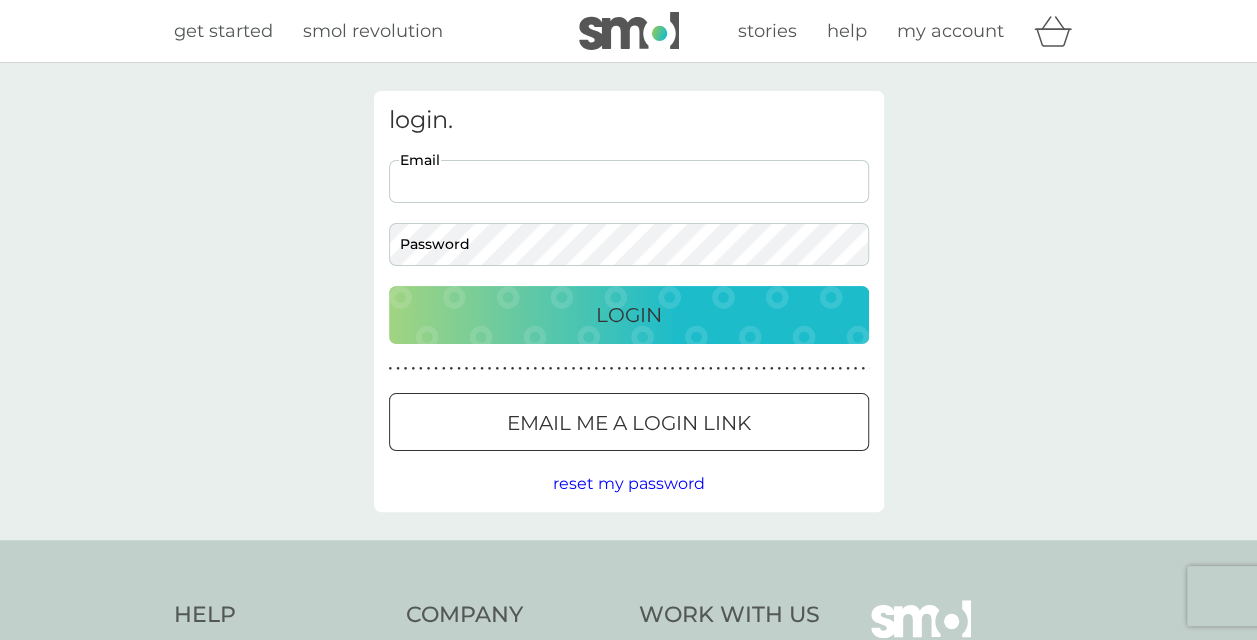 type on "[PERSON_NAME][EMAIL_ADDRESS][PERSON_NAME][DOMAIN_NAME]" 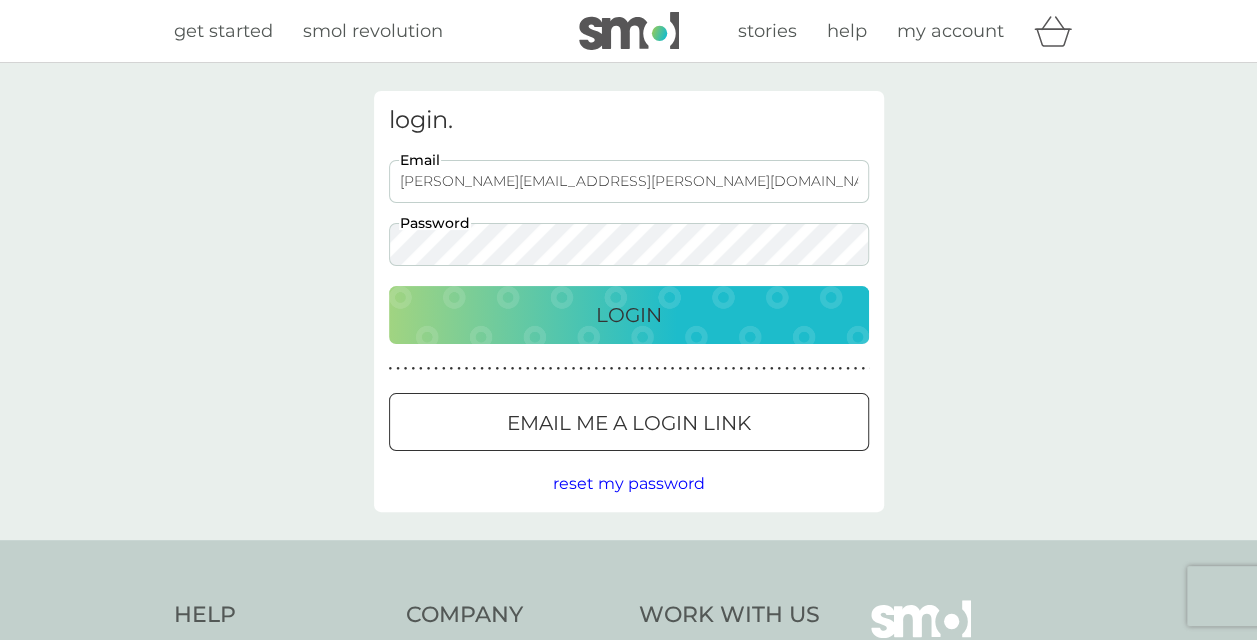 click on "Login" at bounding box center (629, 315) 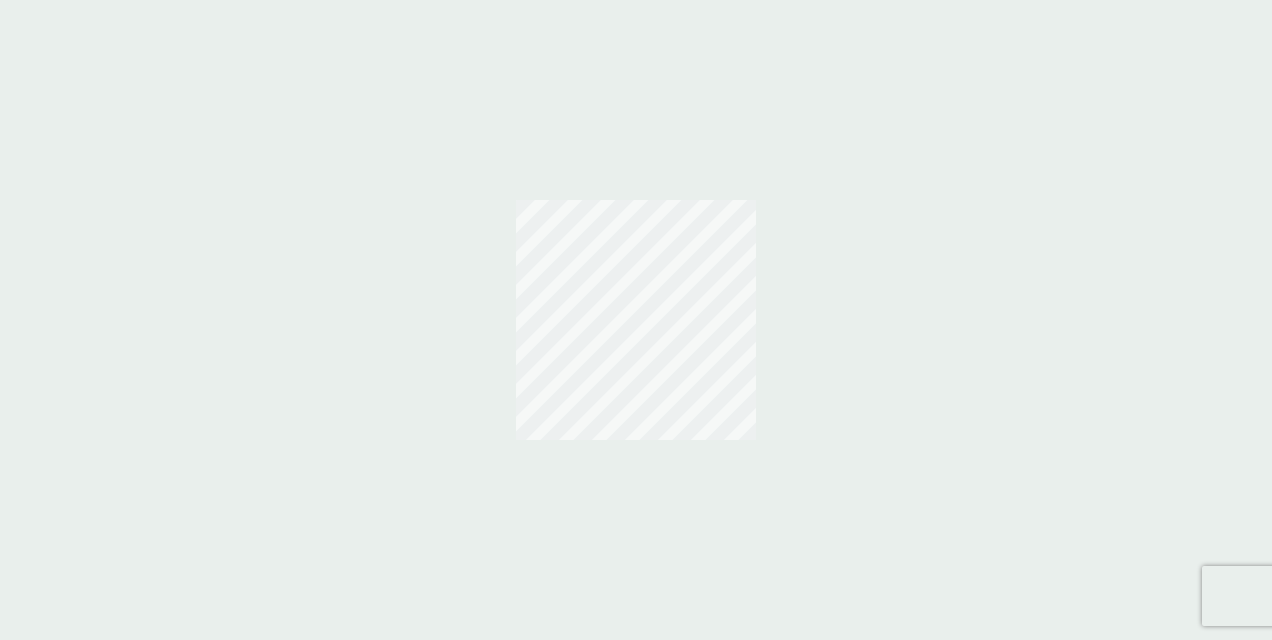 scroll, scrollTop: 0, scrollLeft: 0, axis: both 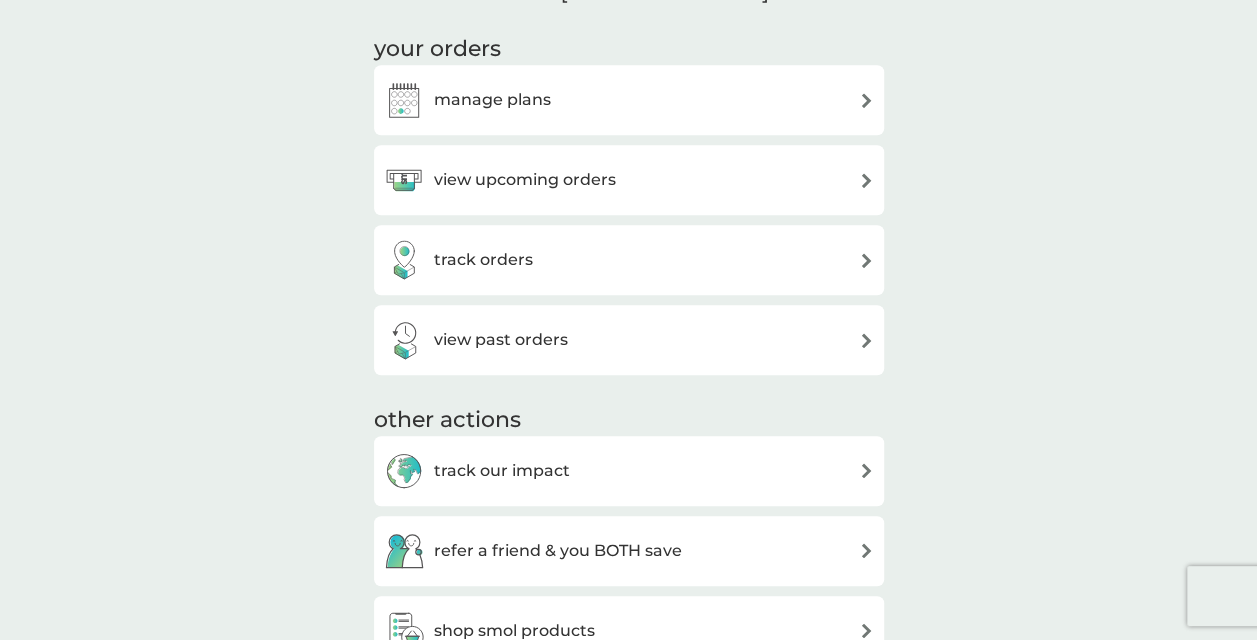 click on "manage plans" at bounding box center (629, 100) 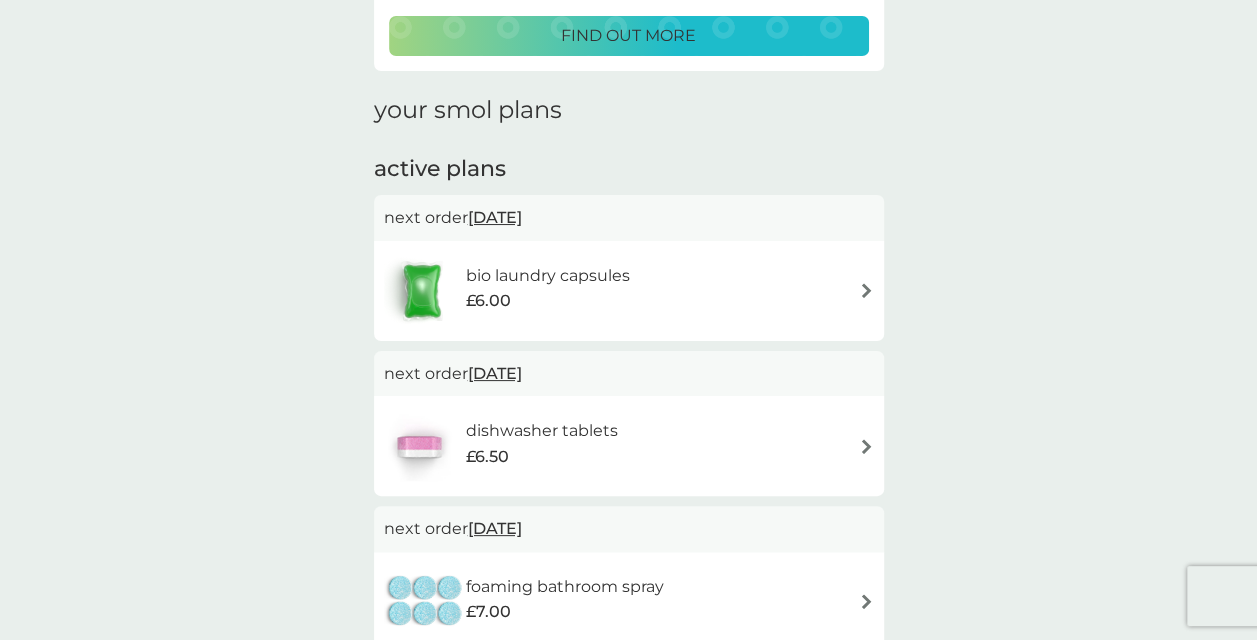 scroll, scrollTop: 235, scrollLeft: 0, axis: vertical 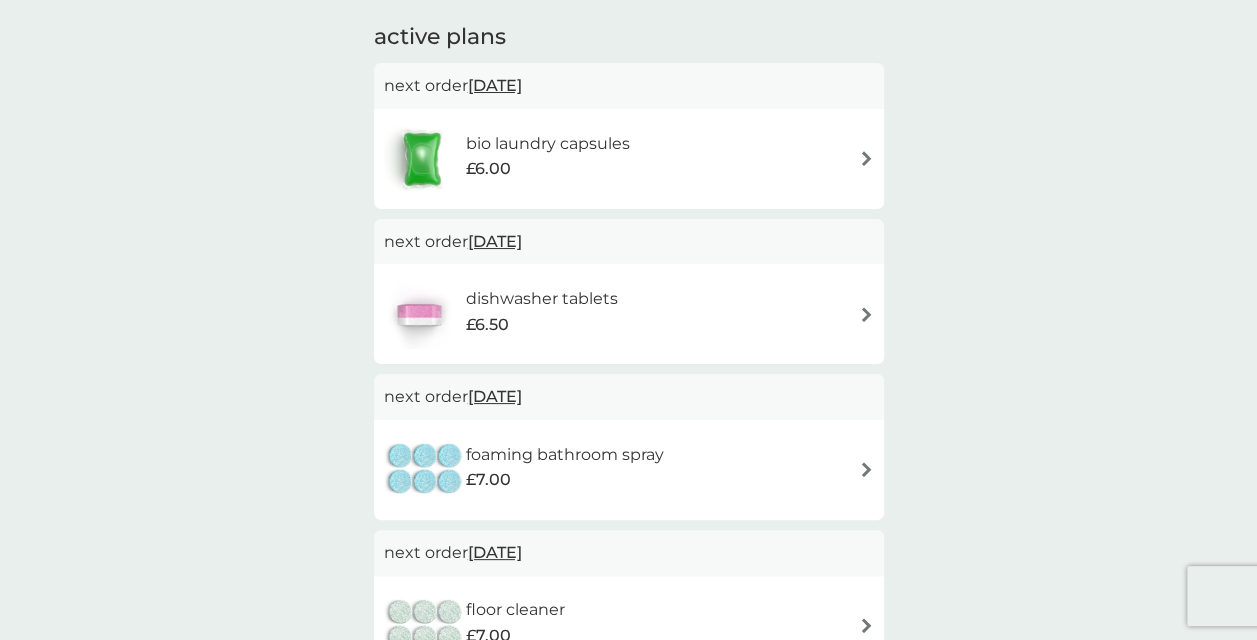 click on "dishwasher tablets £6.50" at bounding box center [629, 314] 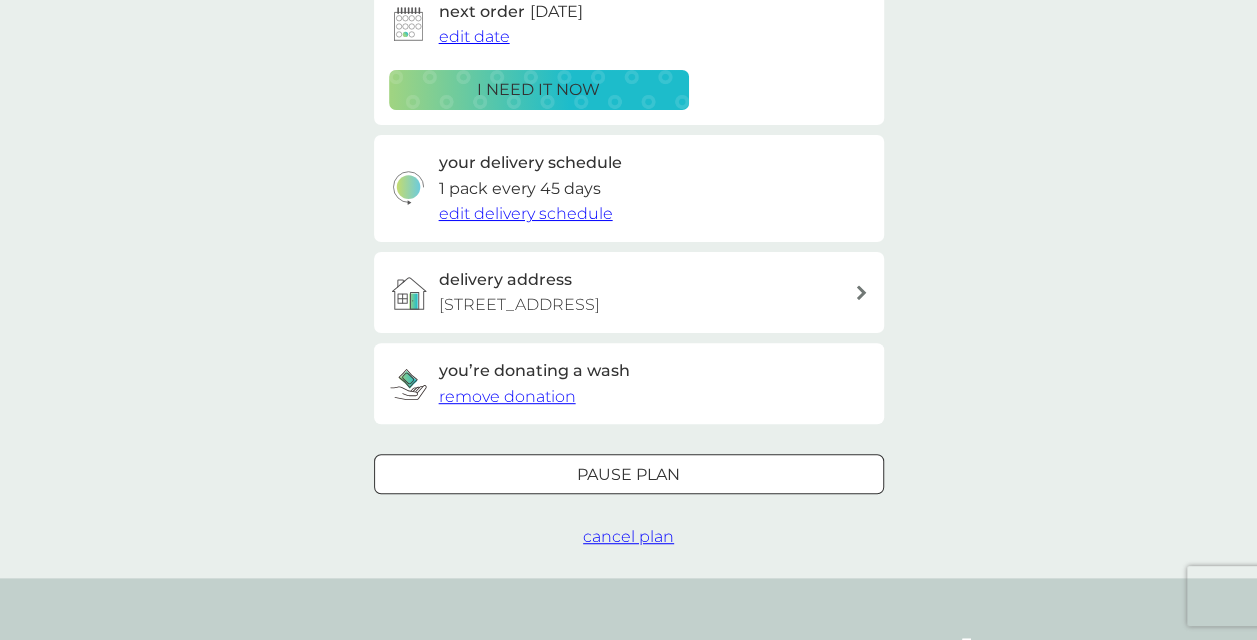 scroll, scrollTop: 0, scrollLeft: 0, axis: both 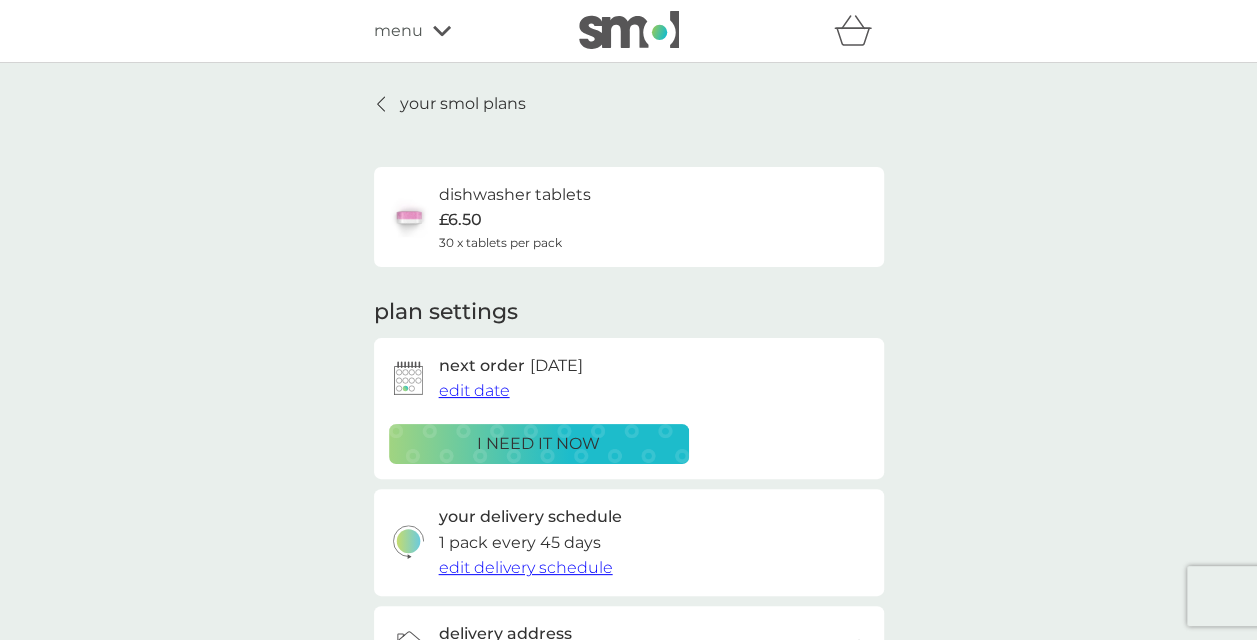 click on "edit date" at bounding box center [474, 390] 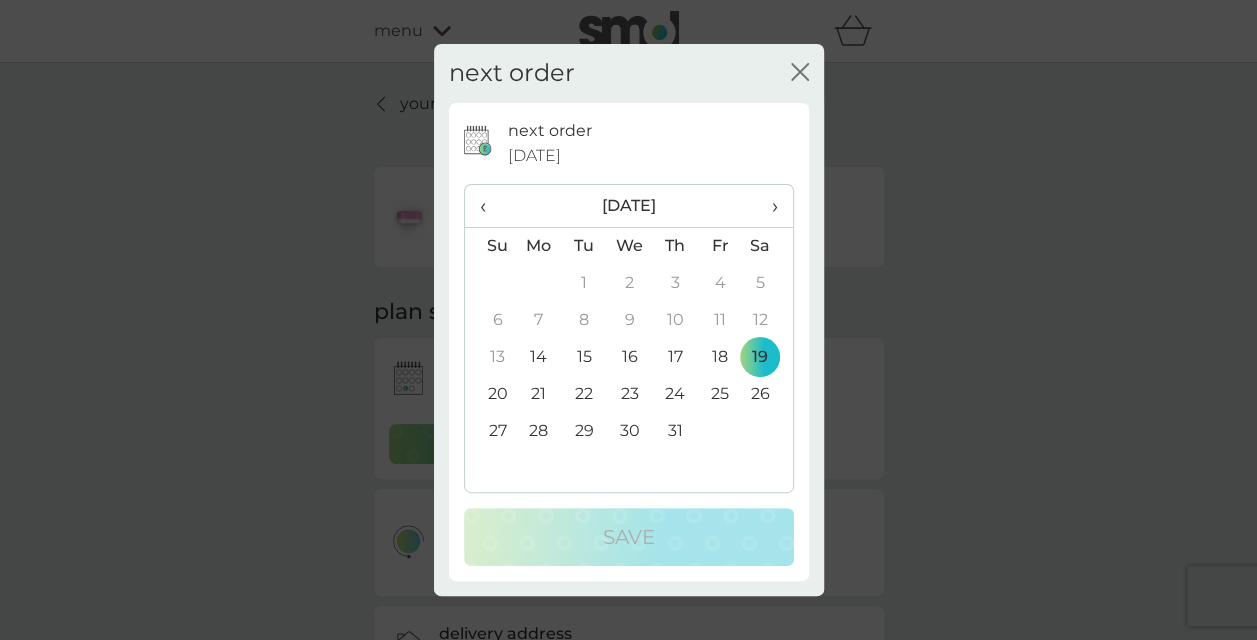 click on "14" at bounding box center (539, 357) 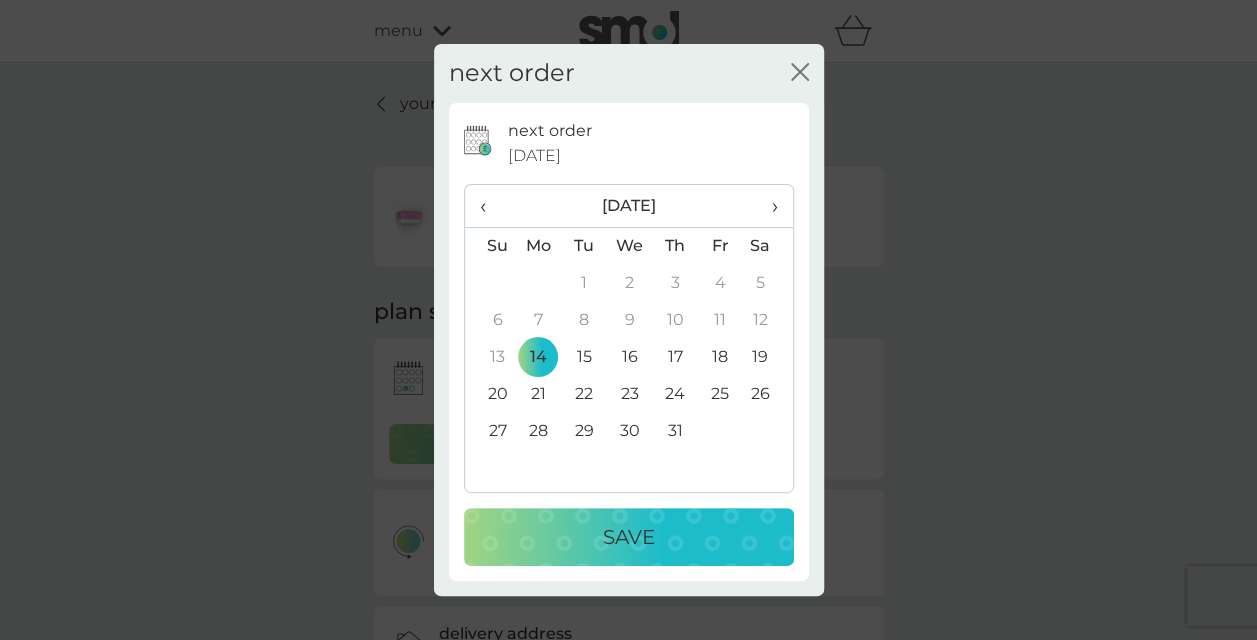 click on "Save" at bounding box center (629, 537) 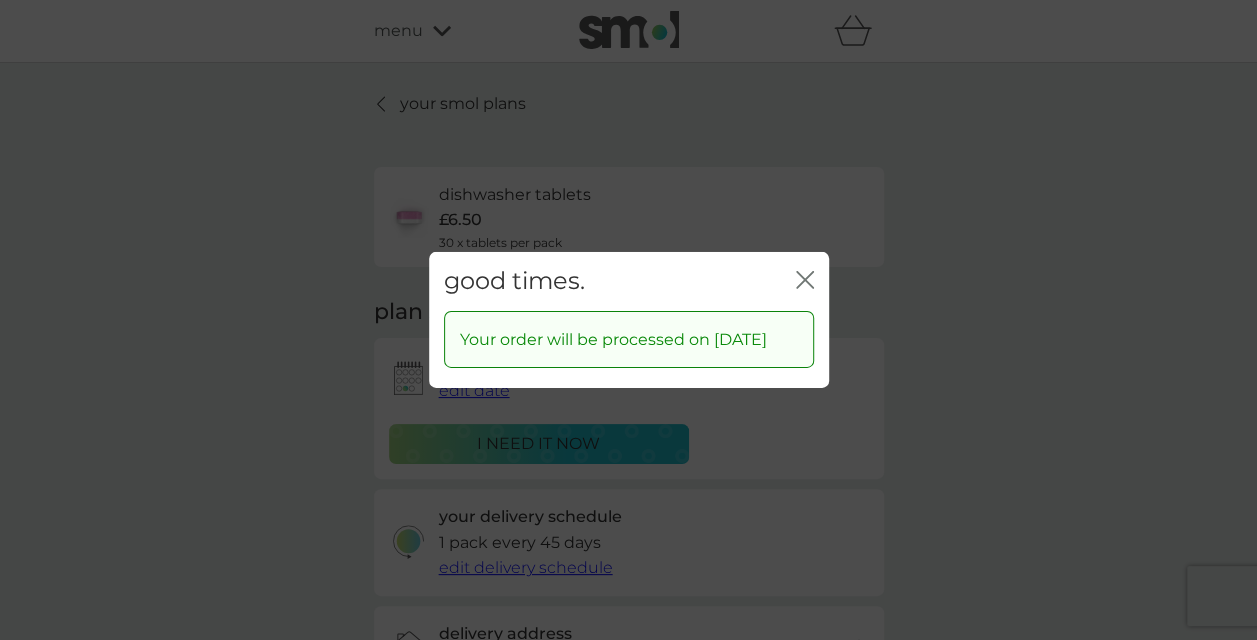 click on "close" 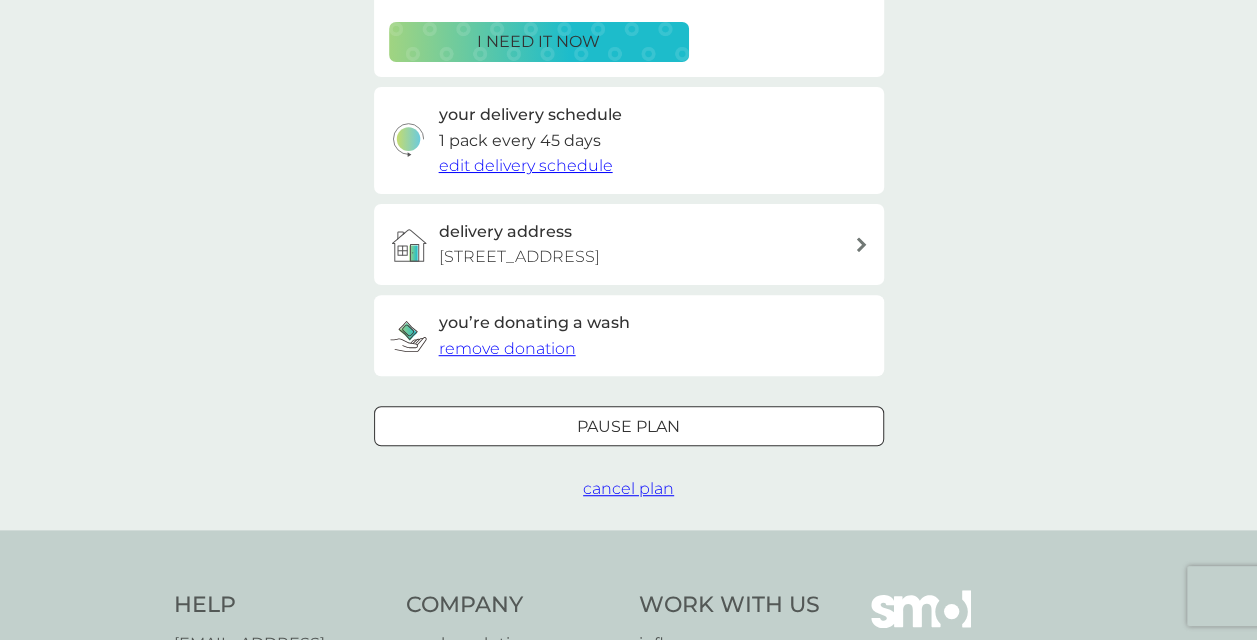 scroll, scrollTop: 0, scrollLeft: 0, axis: both 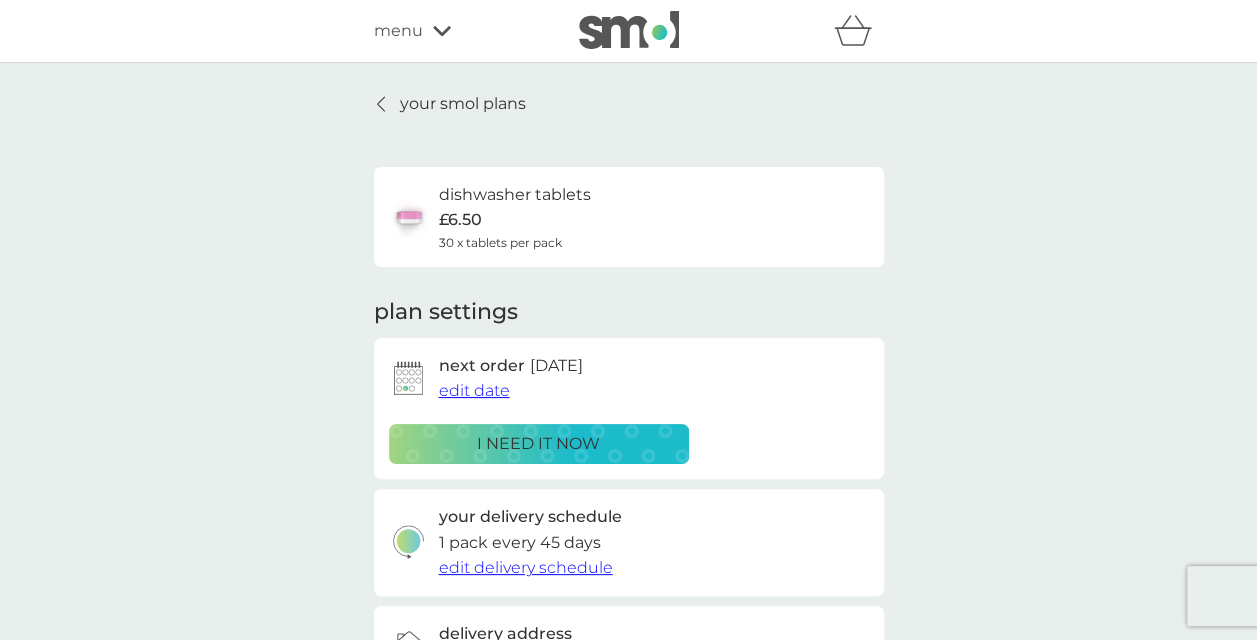 click on "your smol plans" at bounding box center (463, 104) 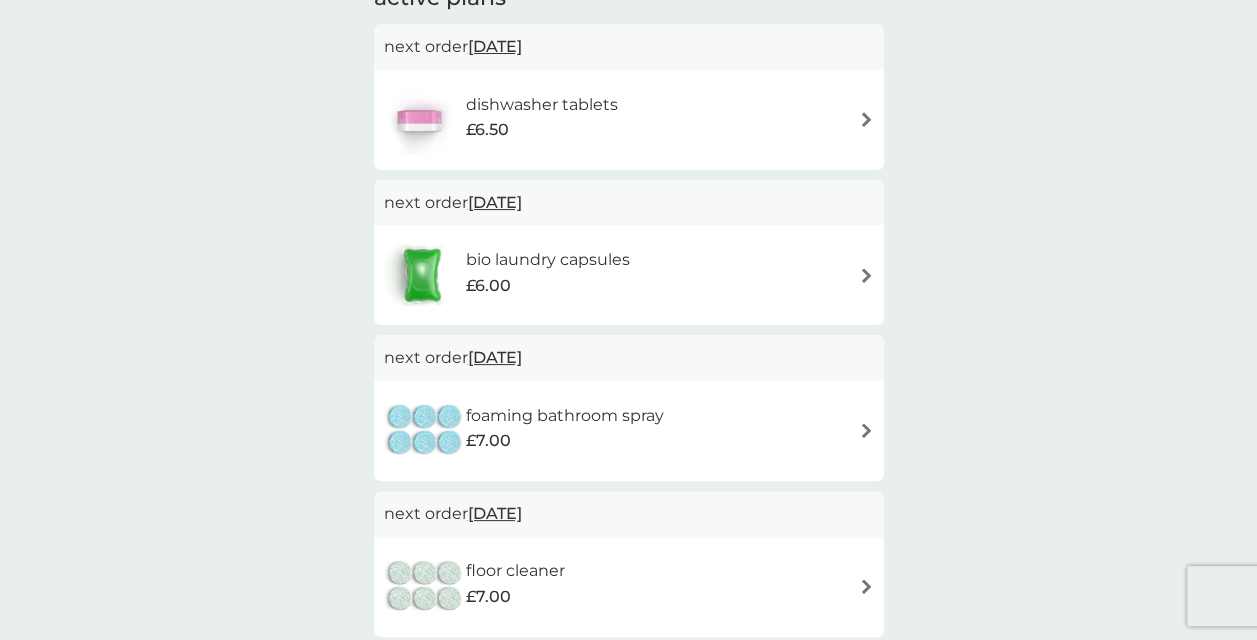 scroll, scrollTop: 410, scrollLeft: 0, axis: vertical 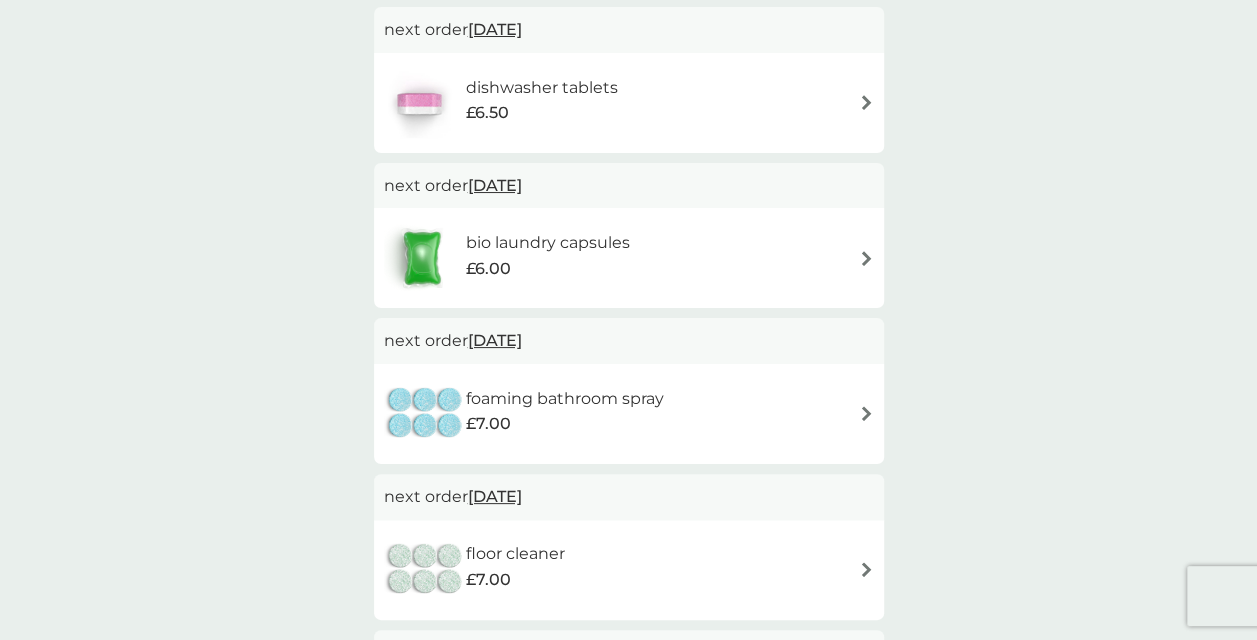 click at bounding box center (866, 413) 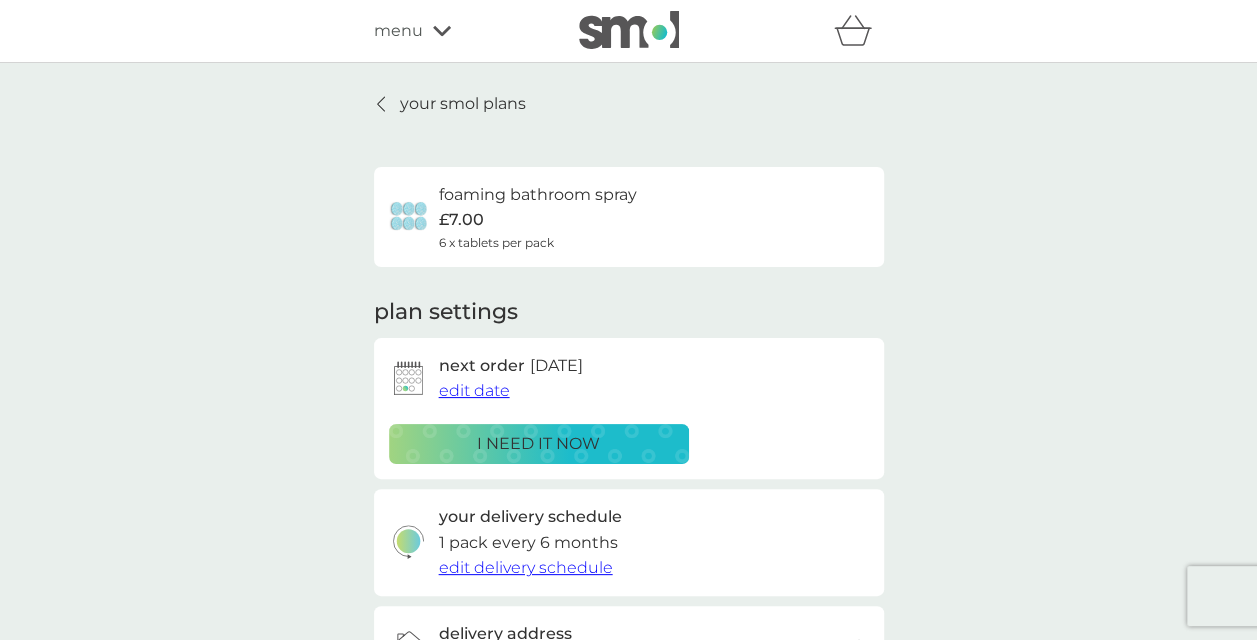 click on "edit date" at bounding box center (474, 390) 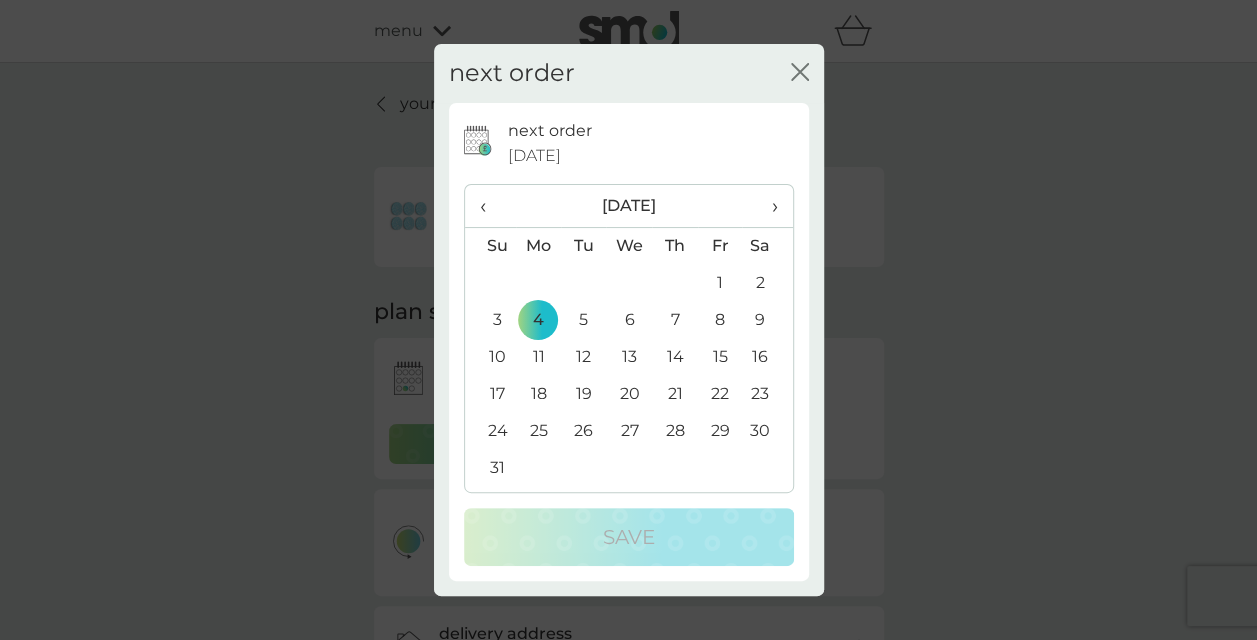 click on "›" at bounding box center (767, 206) 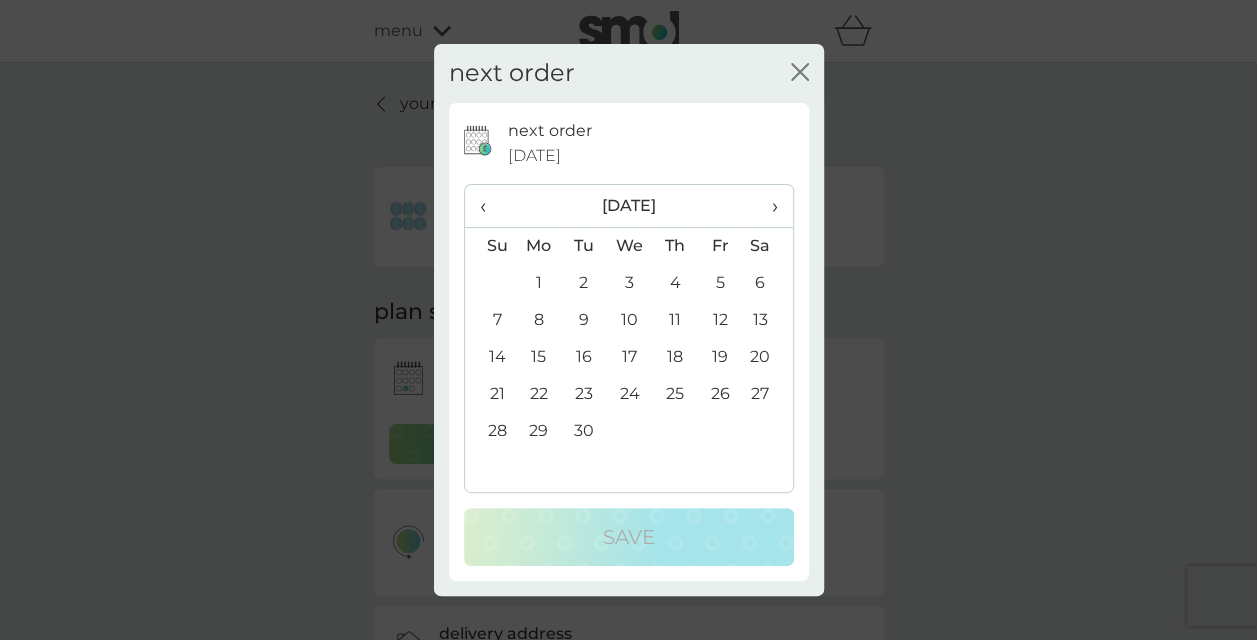 click on "4" at bounding box center (674, 283) 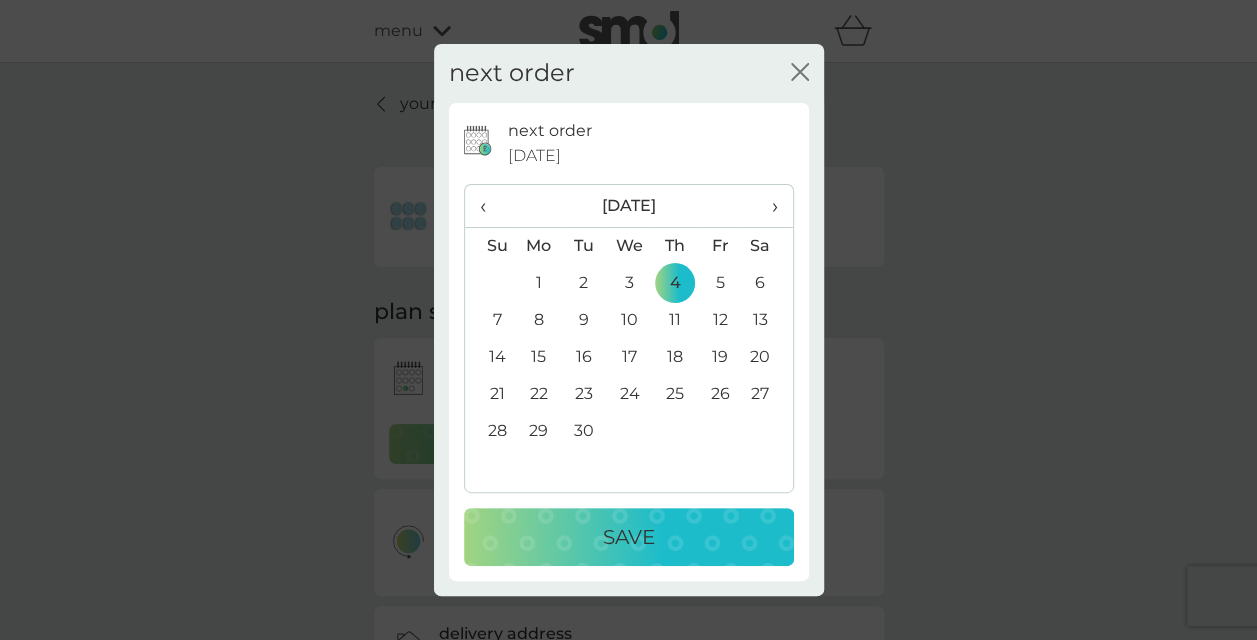 click on "Save" at bounding box center (629, 537) 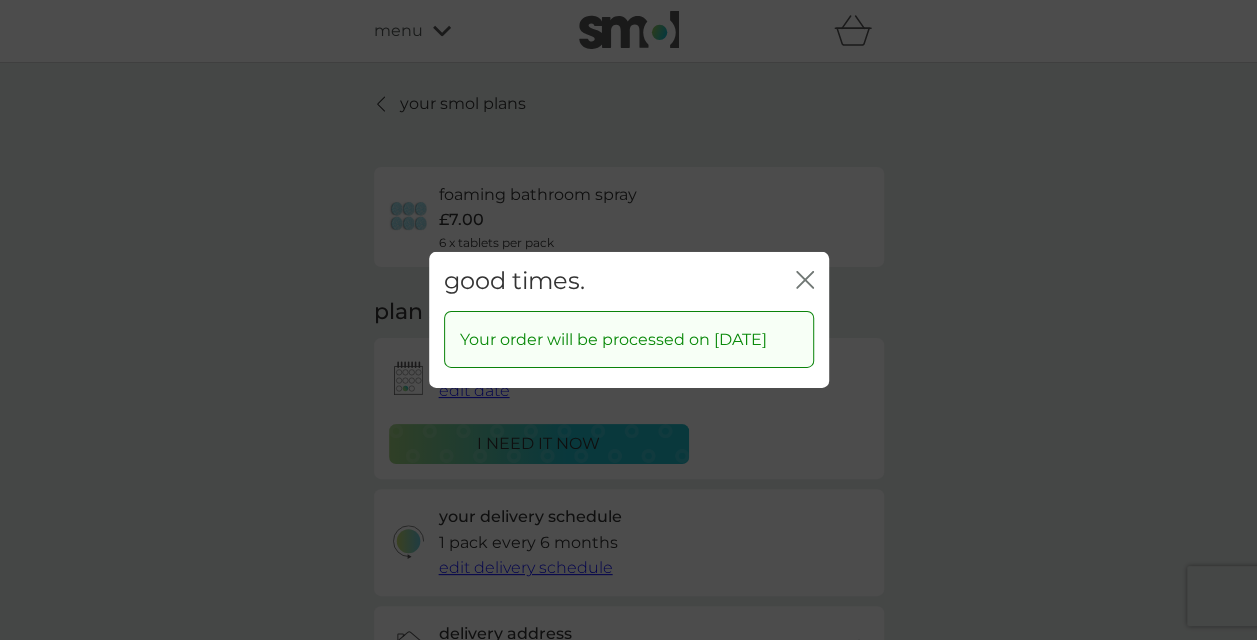 click on "close" 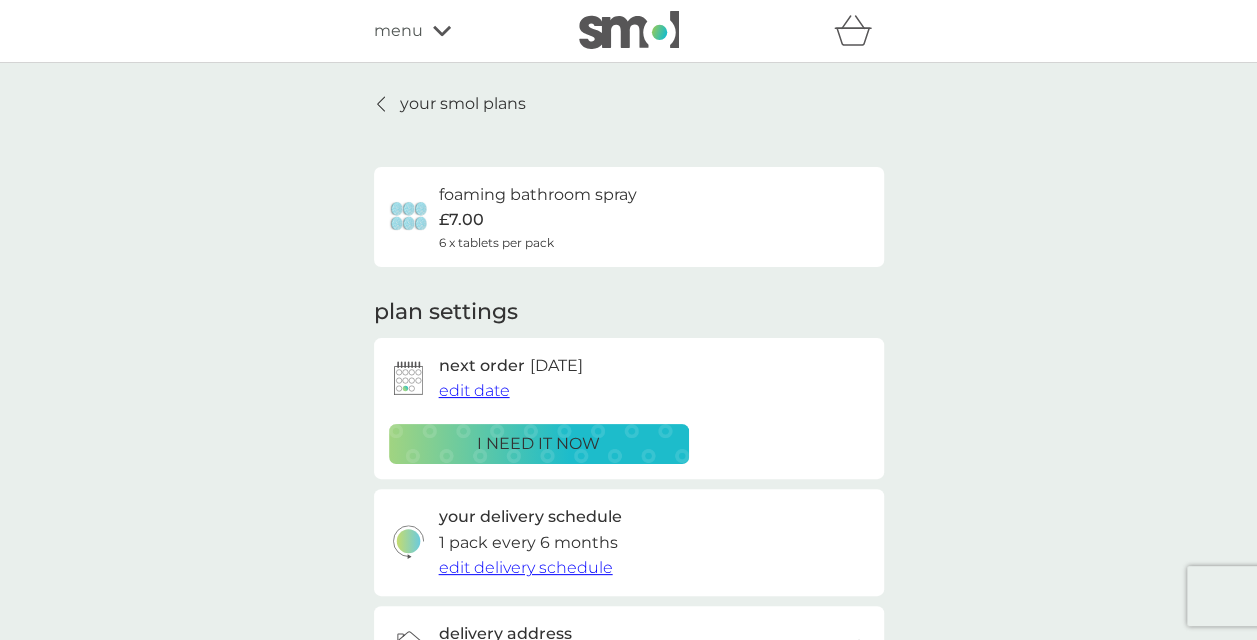 click on "your smol plans" at bounding box center (463, 104) 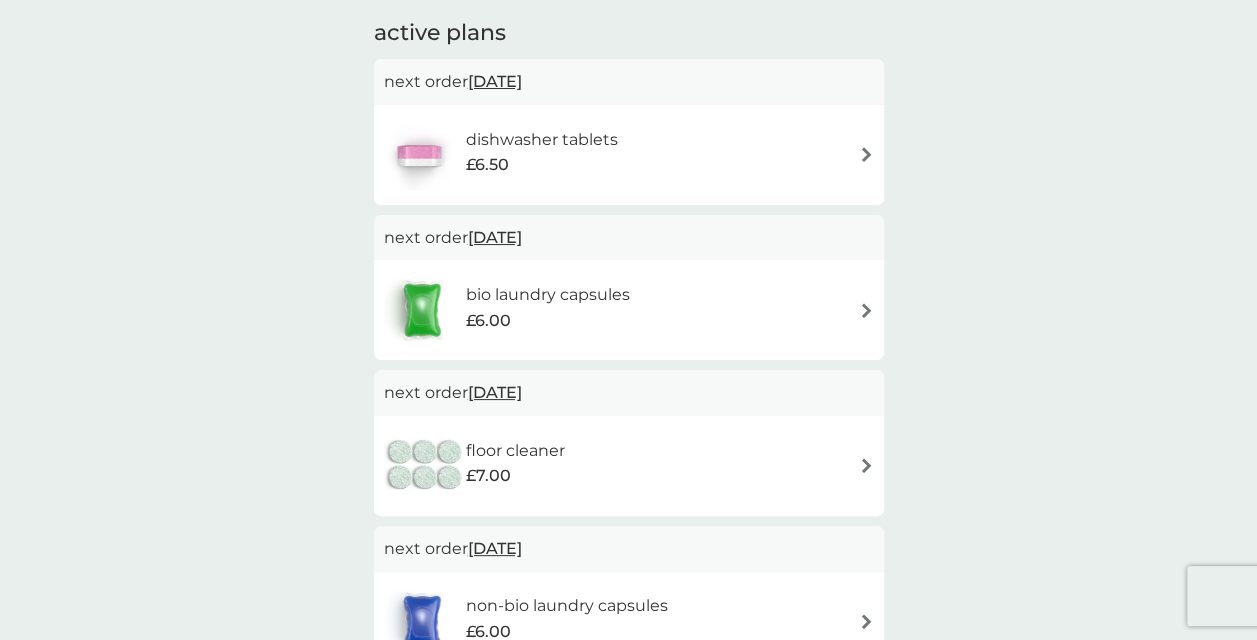 scroll, scrollTop: 537, scrollLeft: 0, axis: vertical 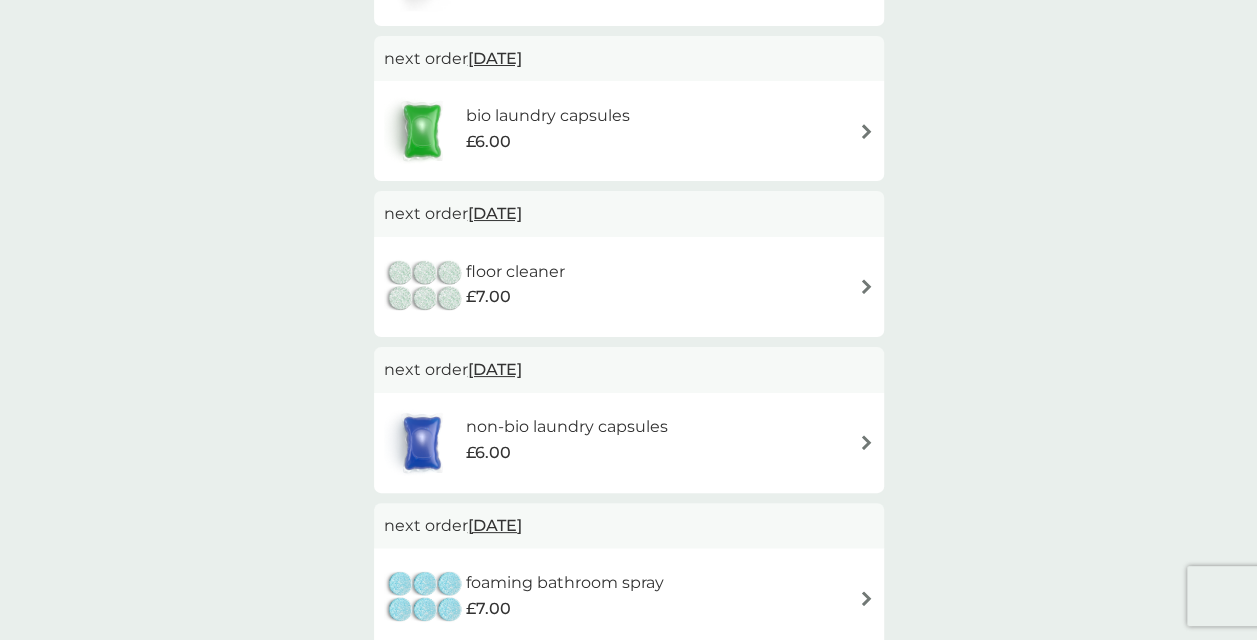 click on "floor cleaner £7.00" at bounding box center [629, 287] 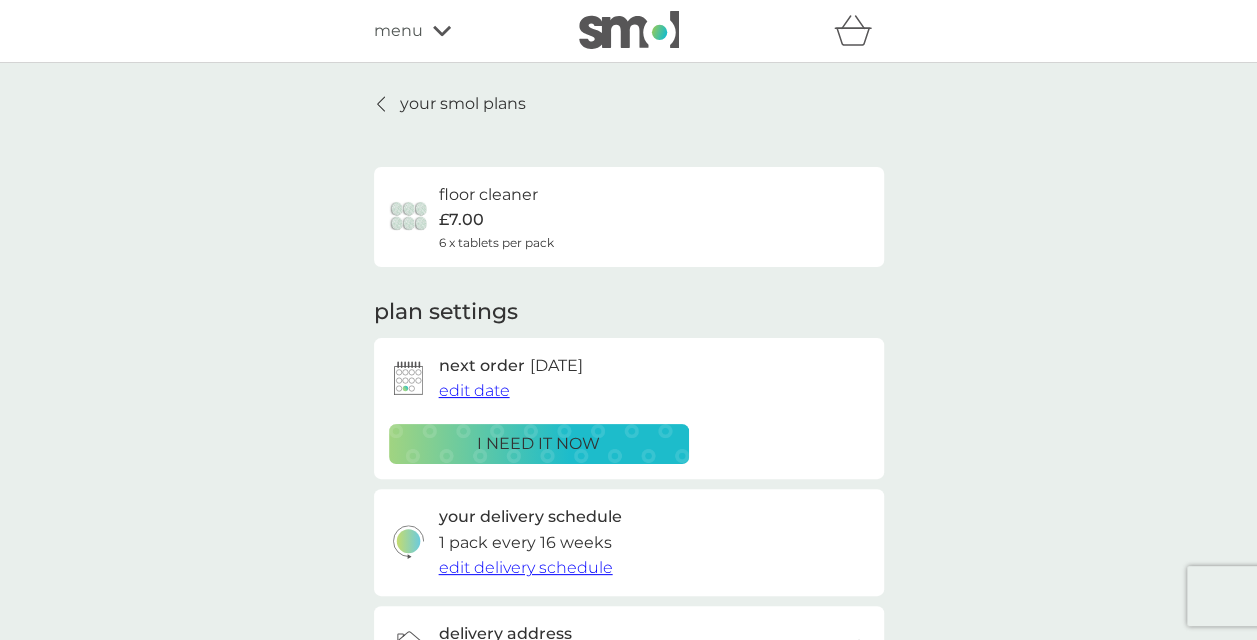click on "edit date" at bounding box center (474, 390) 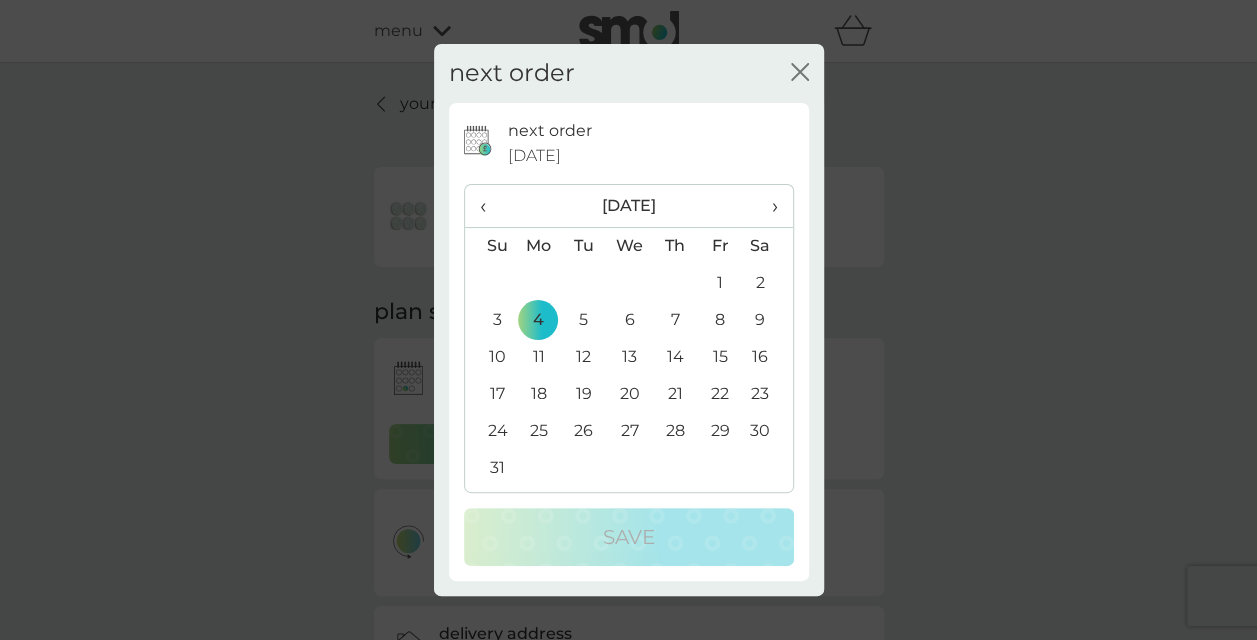click on "›" at bounding box center [767, 206] 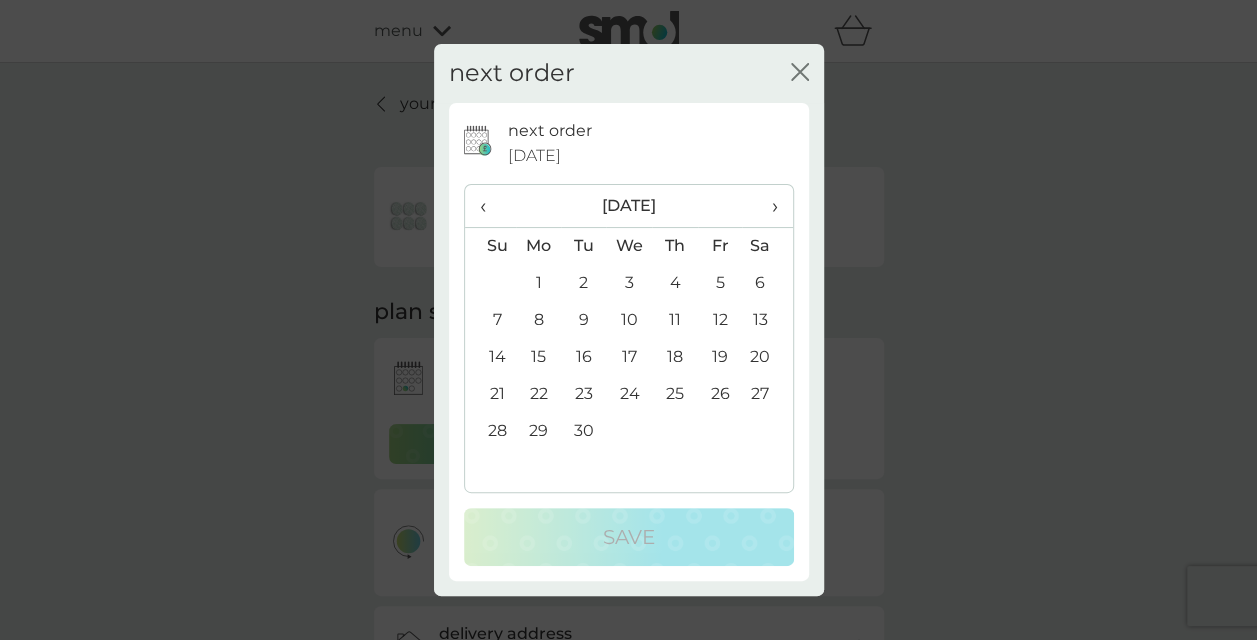 click on "4" at bounding box center (674, 283) 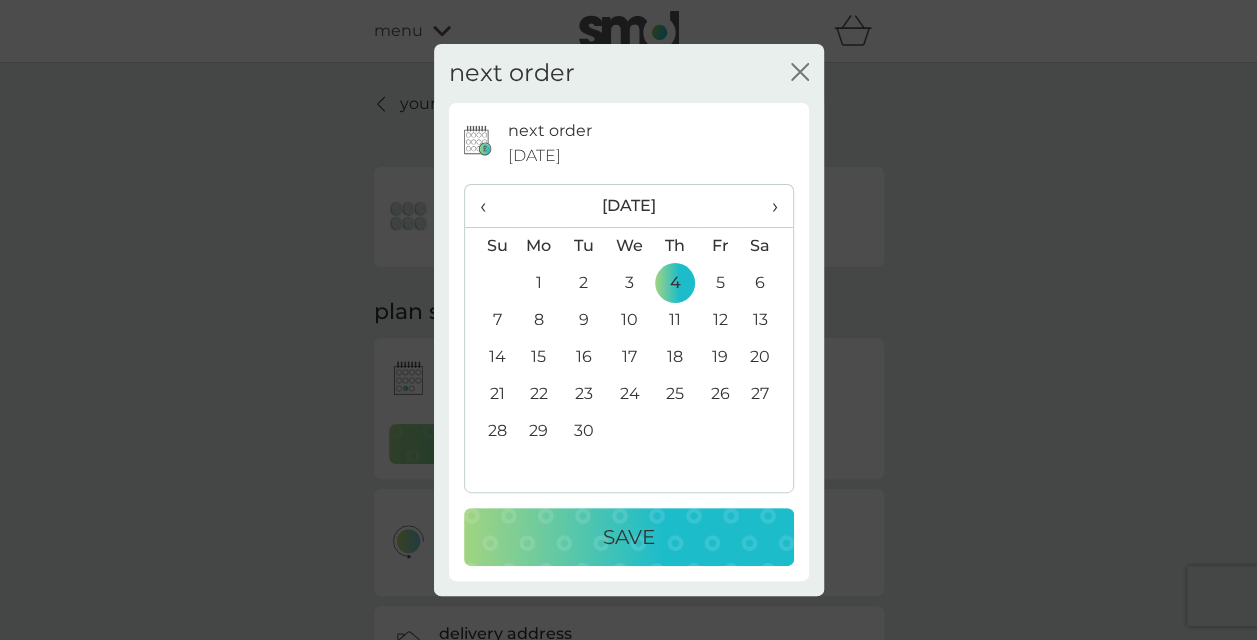 click on "Save" at bounding box center (629, 537) 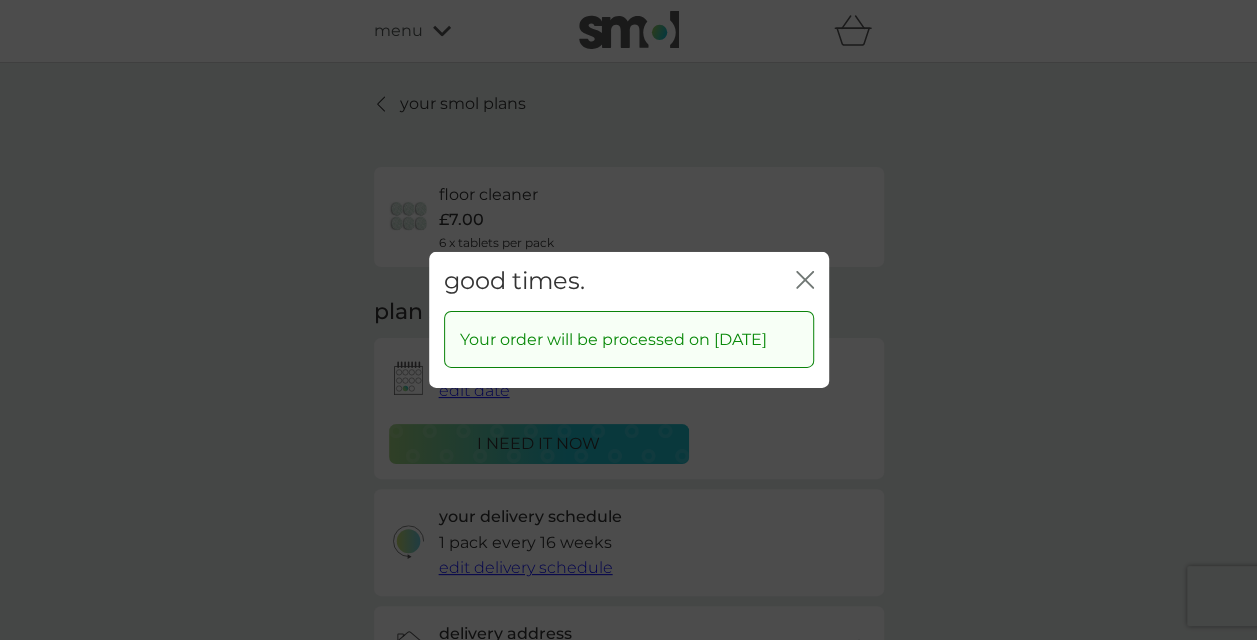 click on "close" 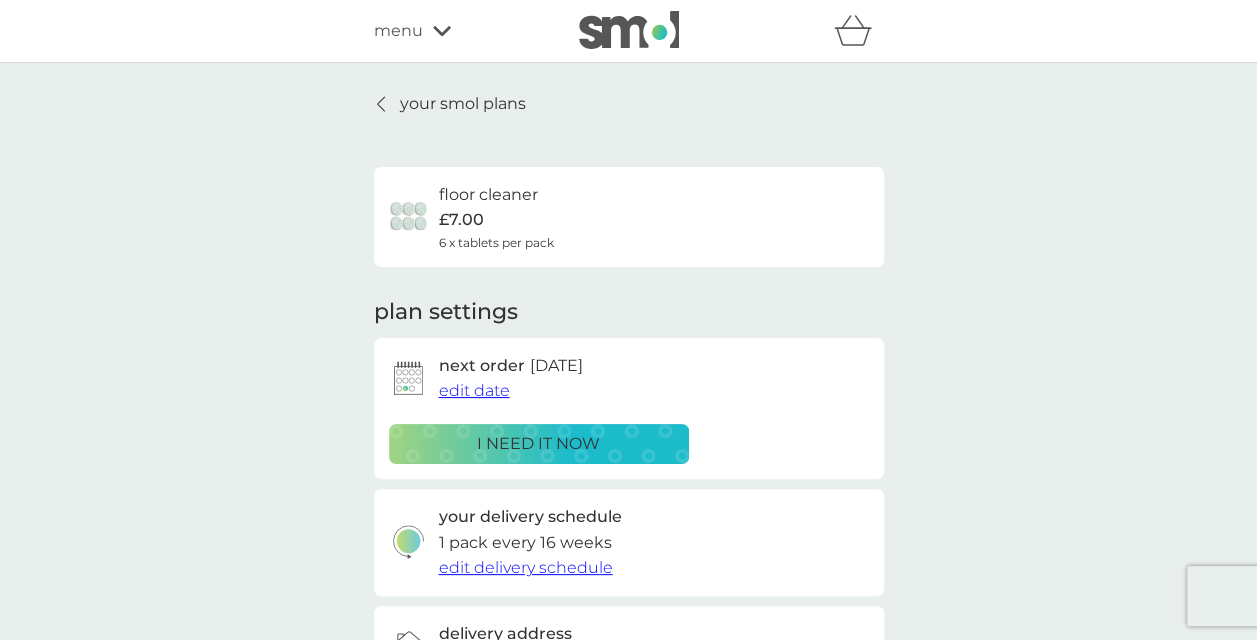 click on "your smol plans" at bounding box center [463, 104] 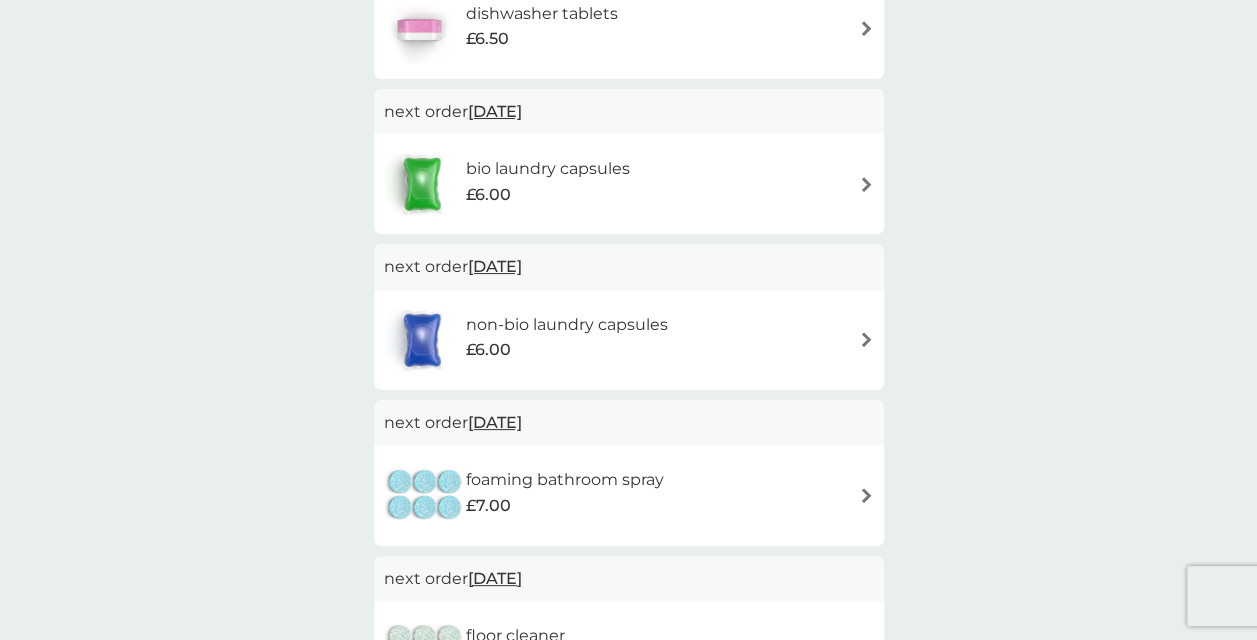 scroll, scrollTop: 519, scrollLeft: 0, axis: vertical 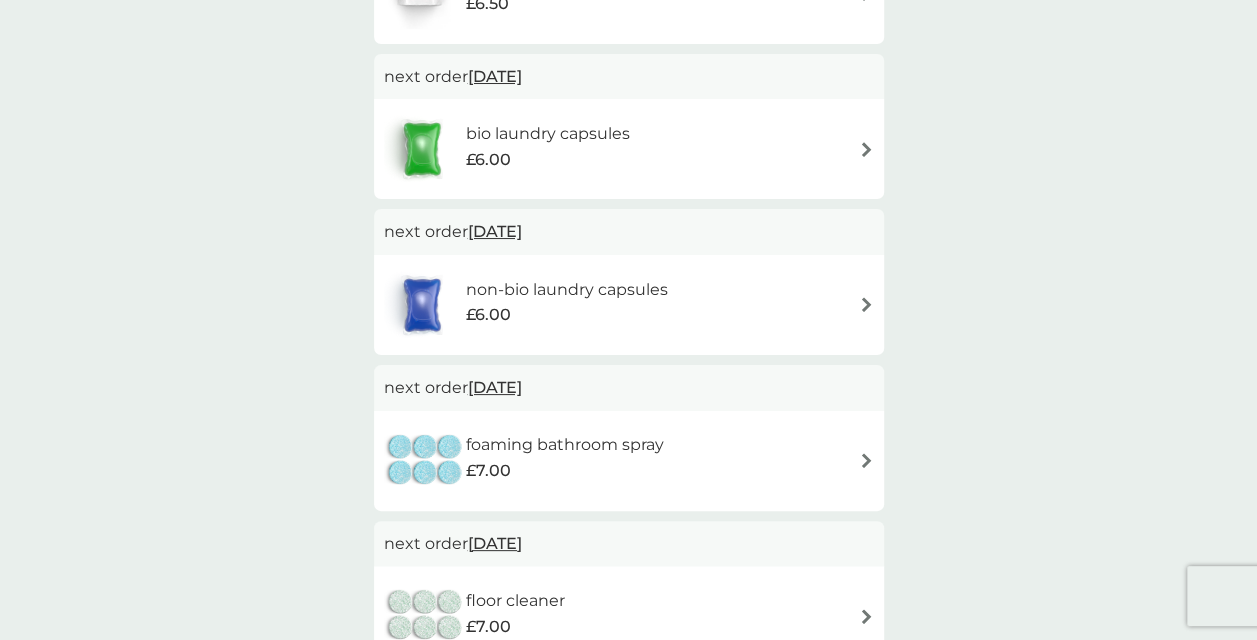 click at bounding box center (866, 304) 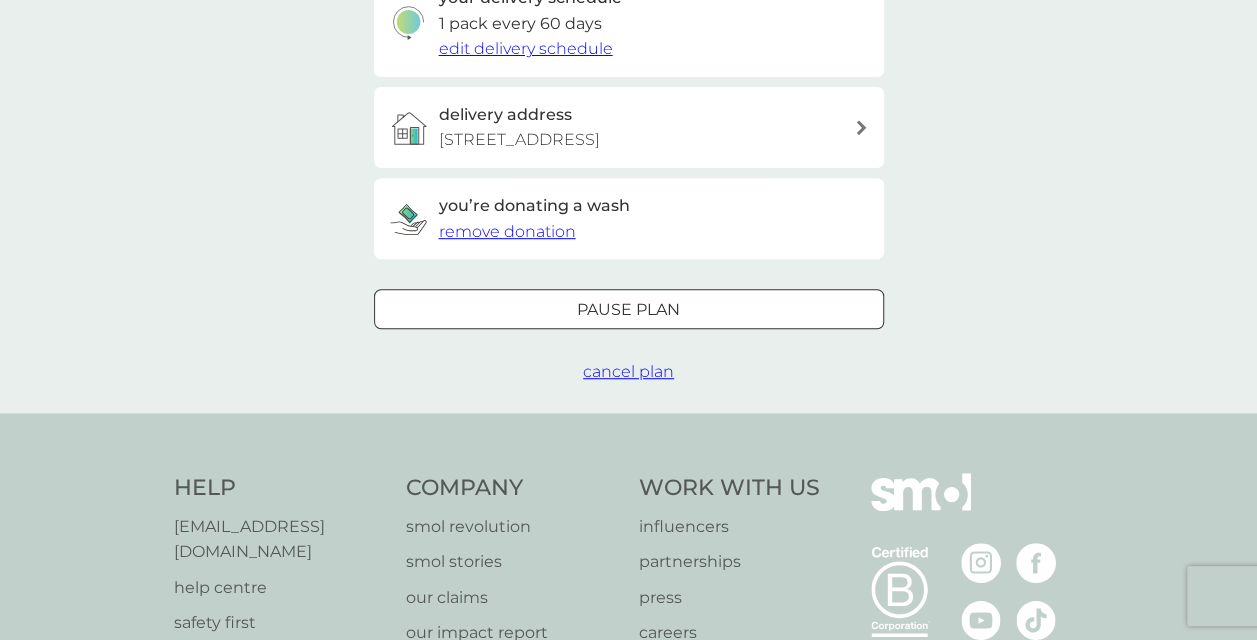 scroll, scrollTop: 0, scrollLeft: 0, axis: both 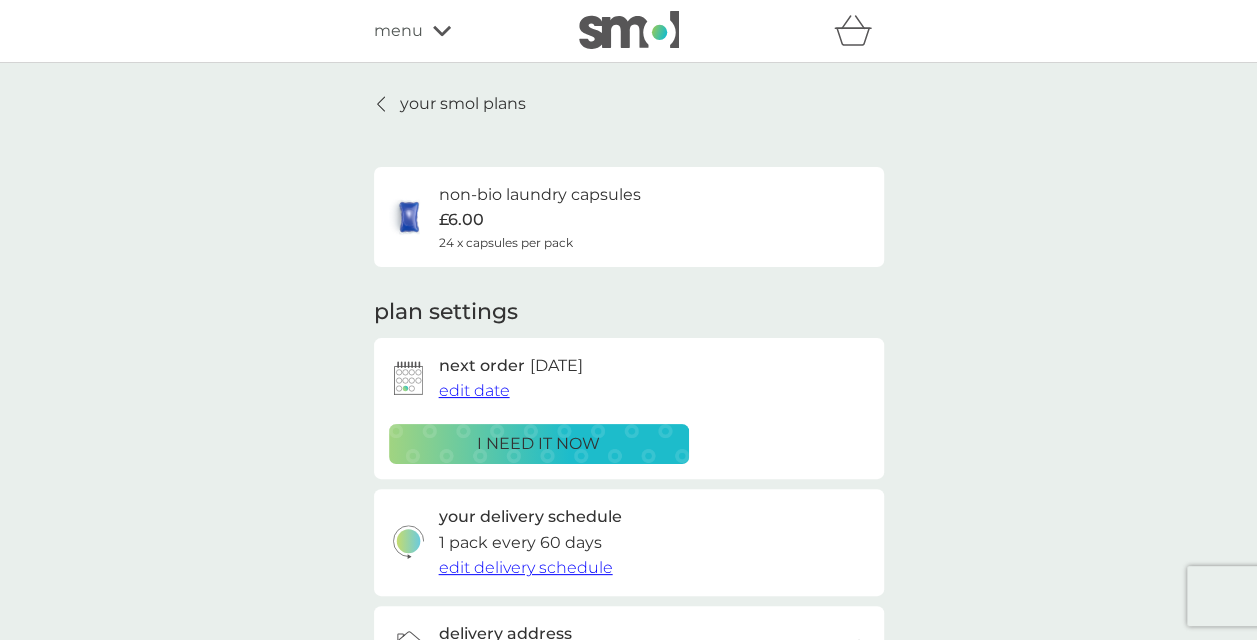 click on "edit date" at bounding box center [474, 390] 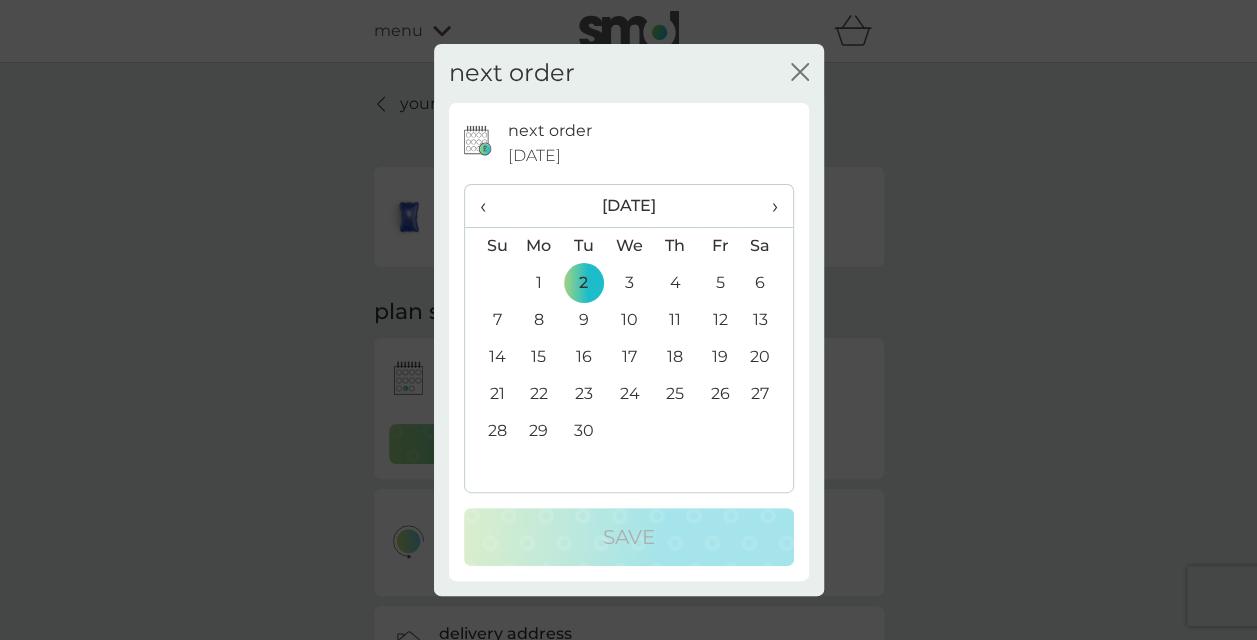 click on "›" at bounding box center (767, 206) 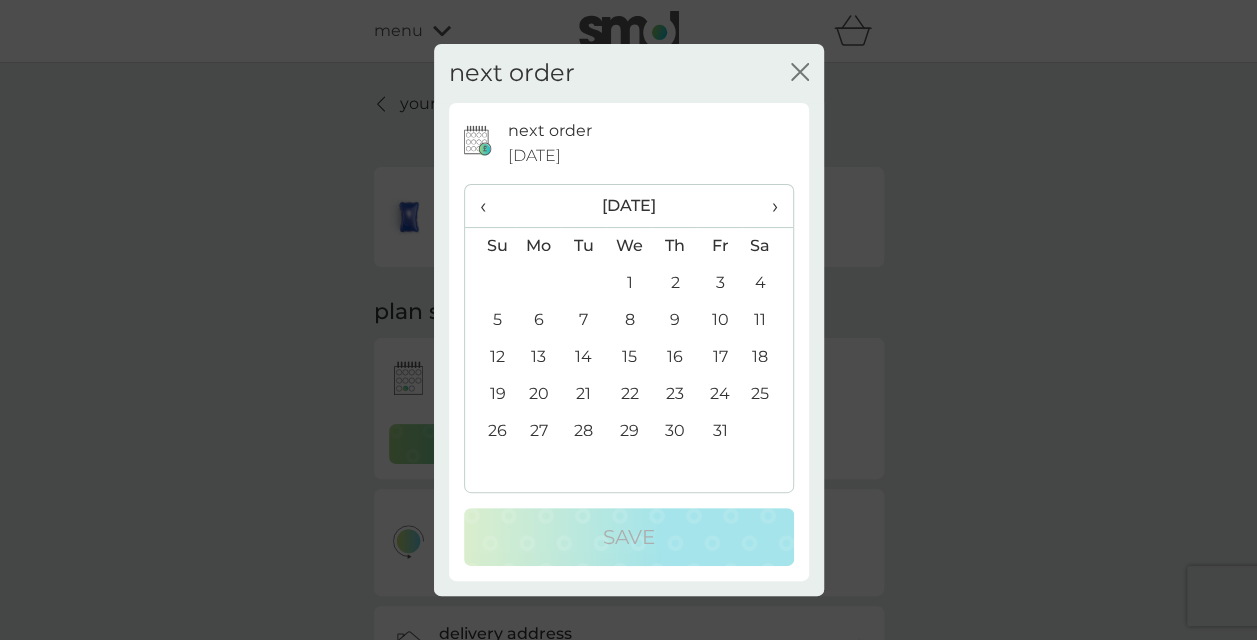 click on "›" at bounding box center (767, 206) 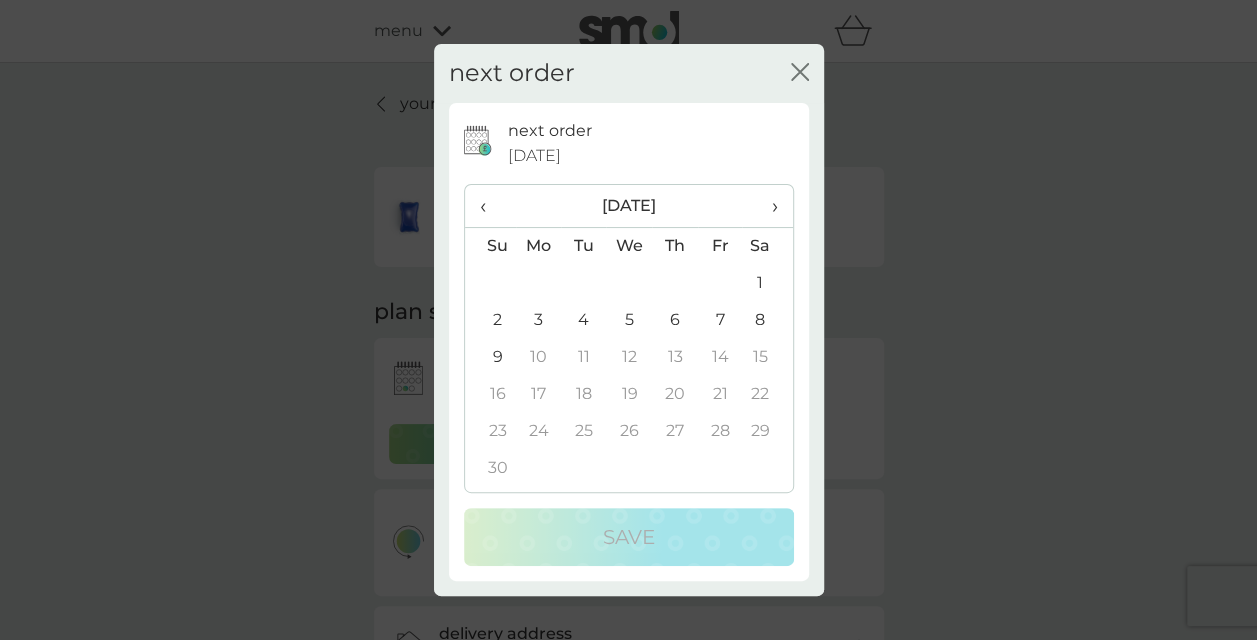 click on "4" at bounding box center [583, 320] 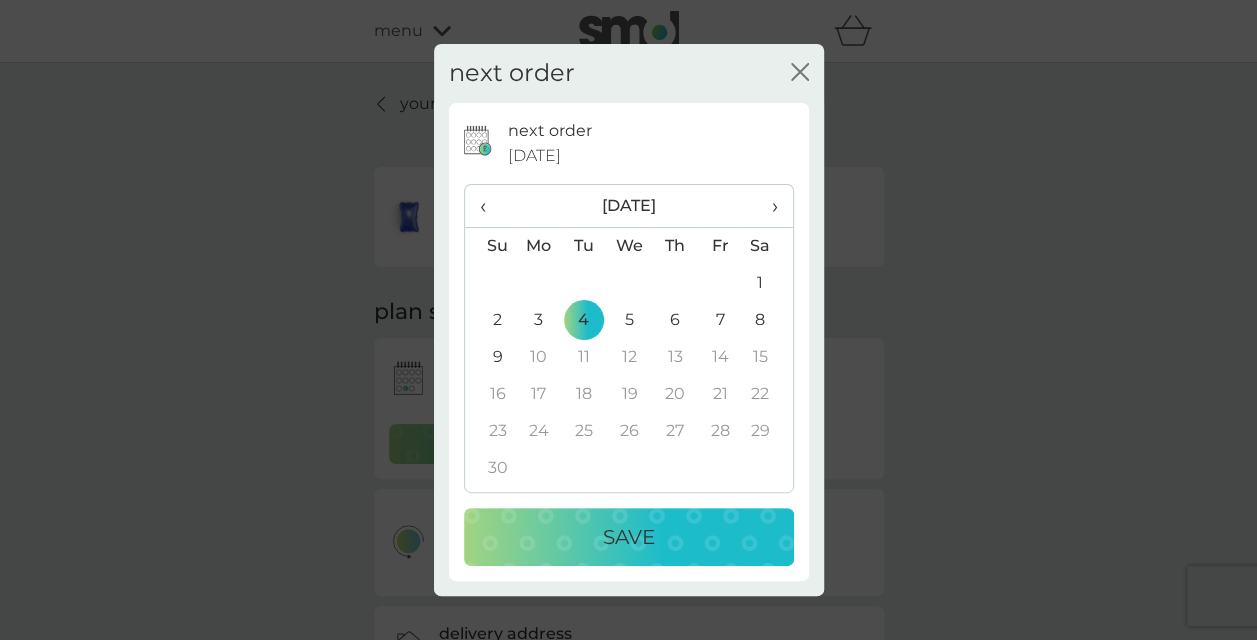 click on "Save" at bounding box center [629, 537] 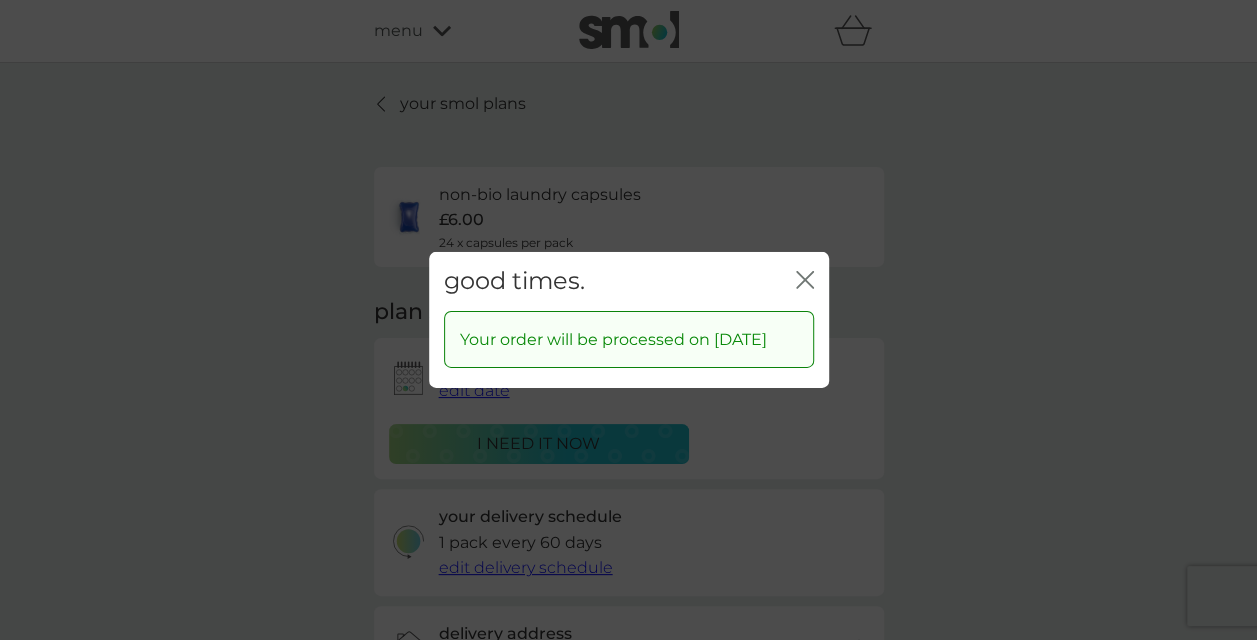 click 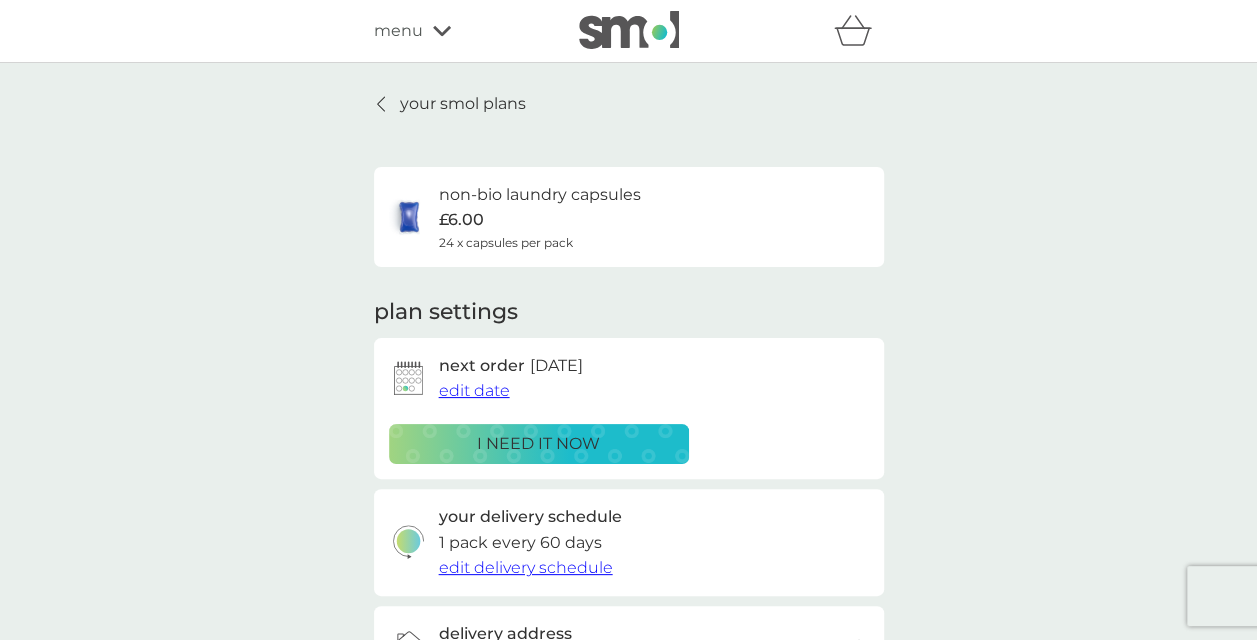 click on "your smol plans" at bounding box center [463, 104] 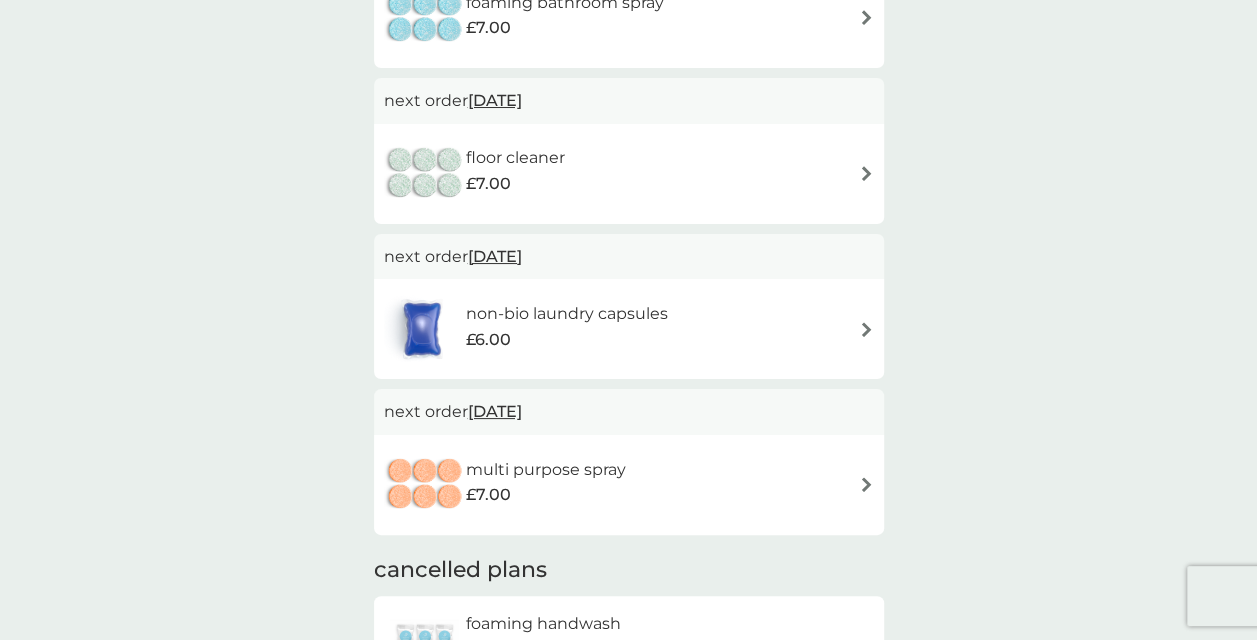 scroll, scrollTop: 826, scrollLeft: 0, axis: vertical 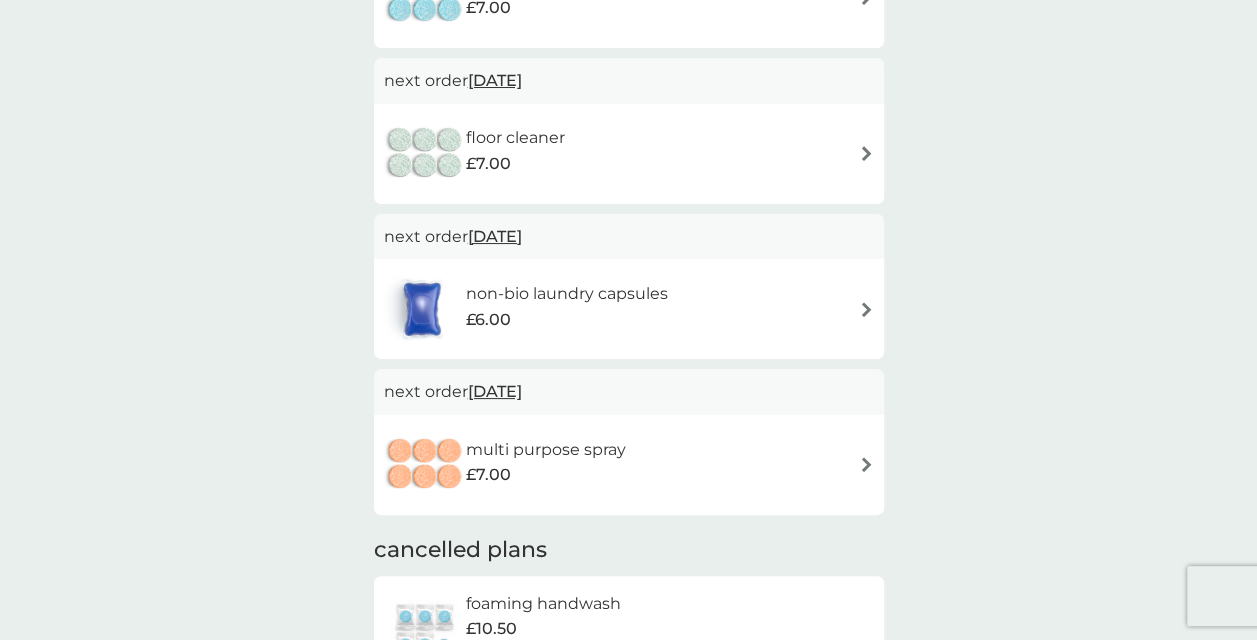 click on "multi purpose spray £7.00" at bounding box center [629, 465] 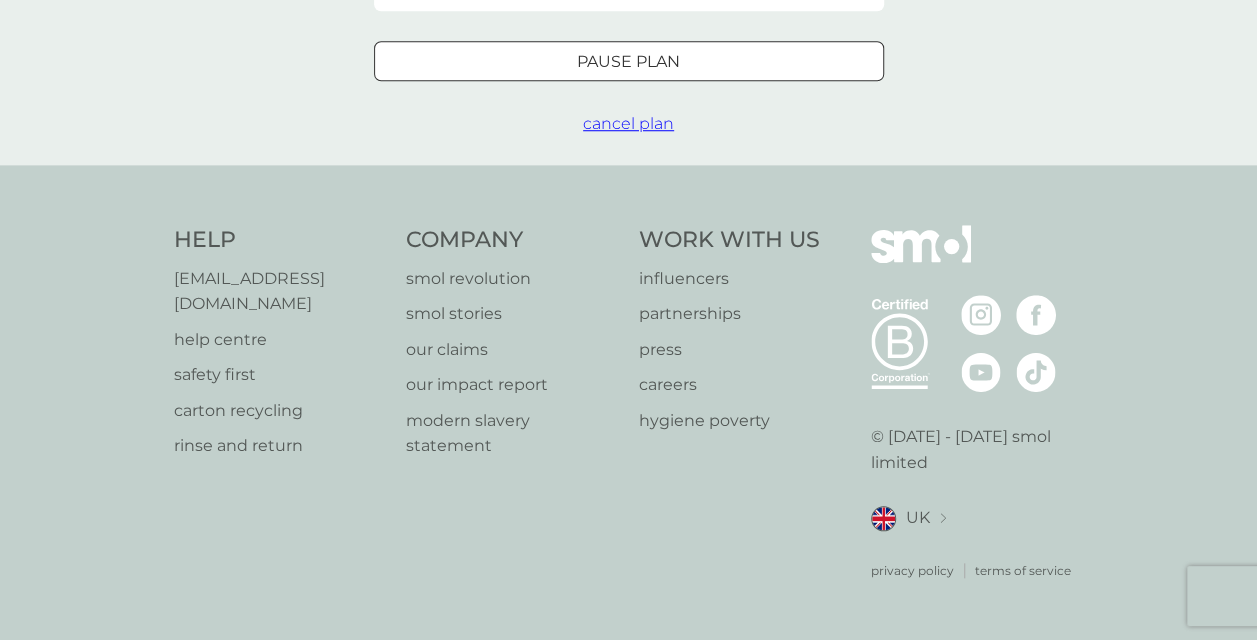 scroll, scrollTop: 0, scrollLeft: 0, axis: both 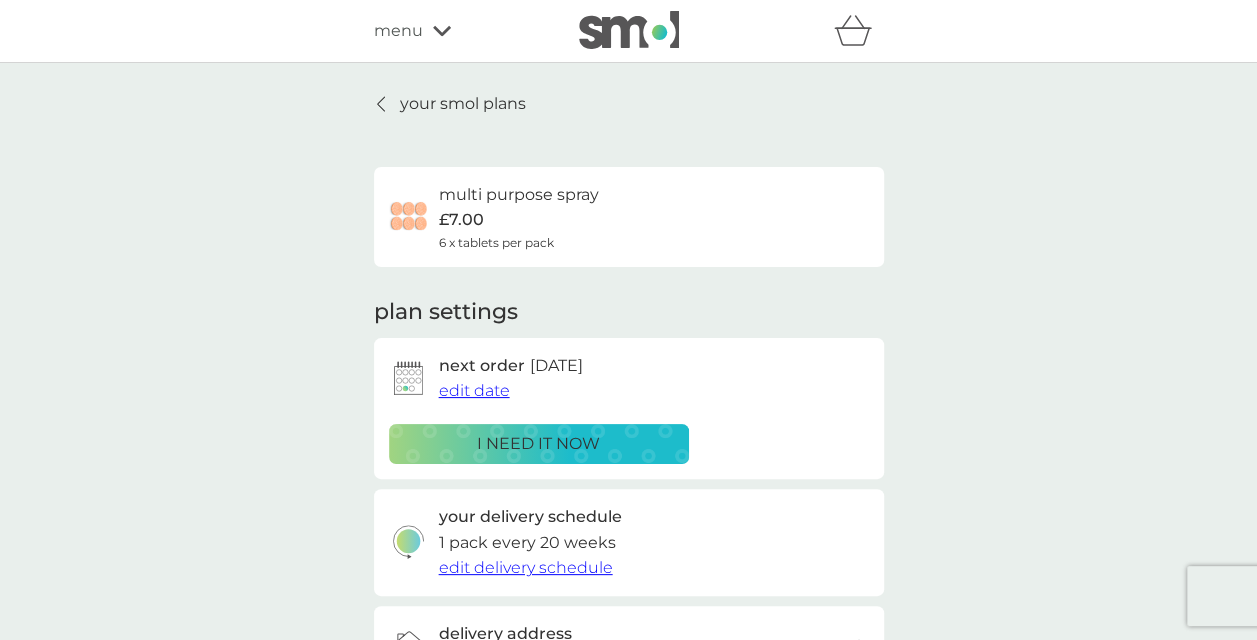 click on "edit date" at bounding box center [474, 390] 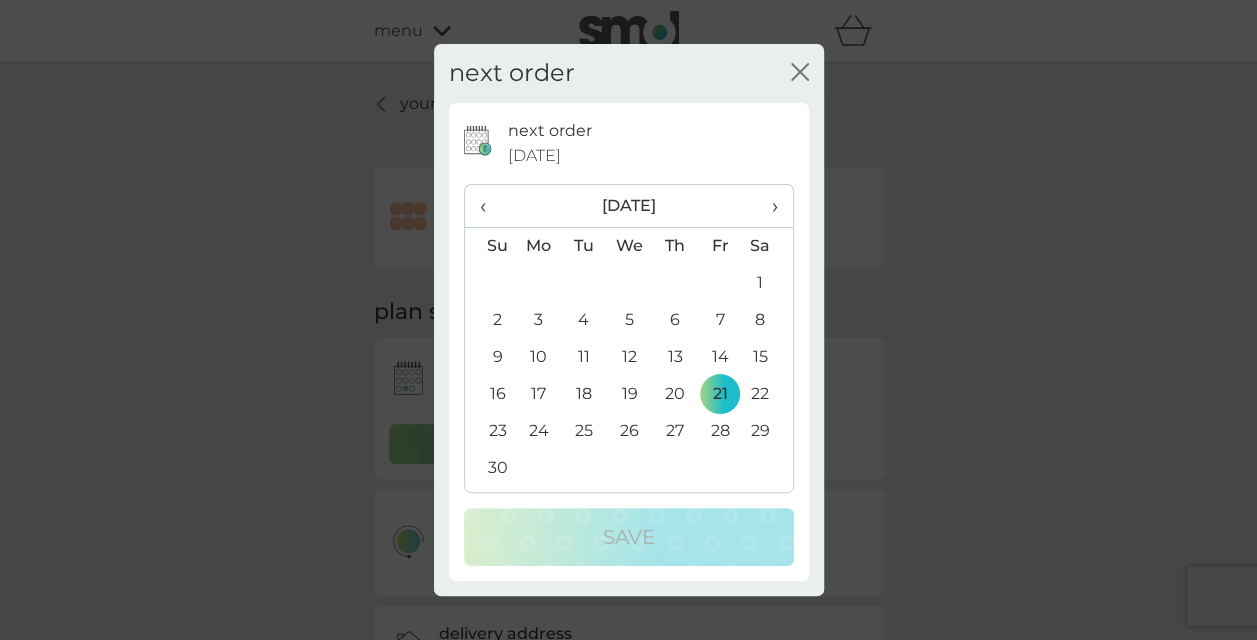 click on "4" at bounding box center [583, 320] 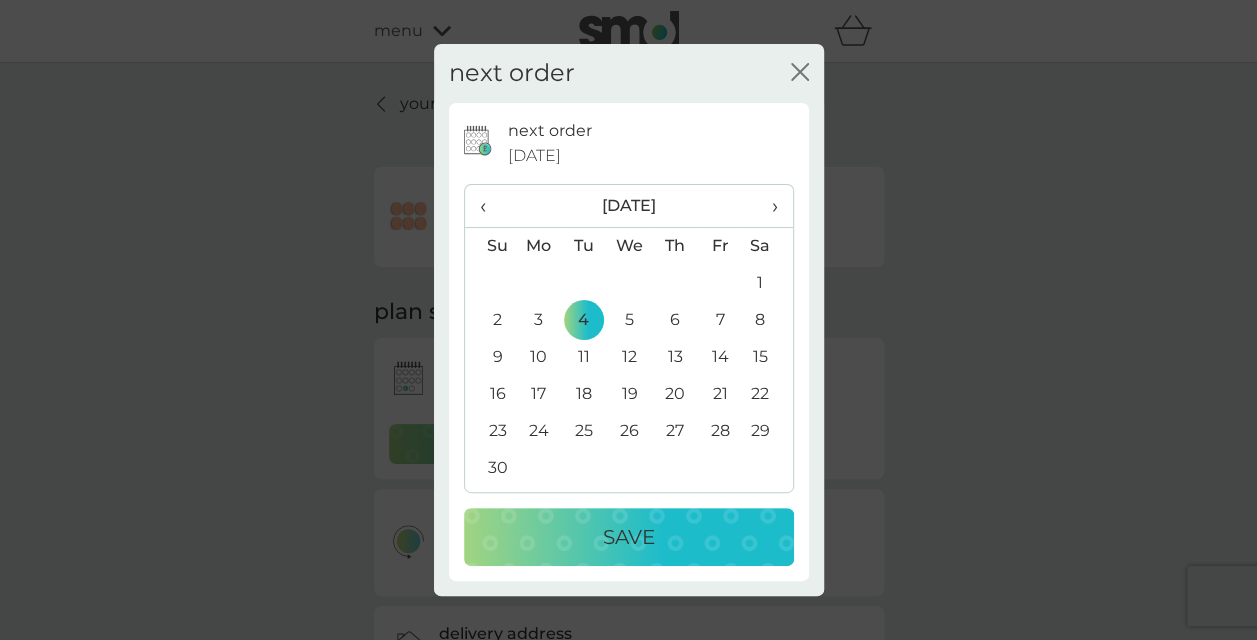 click on "Save" at bounding box center [629, 537] 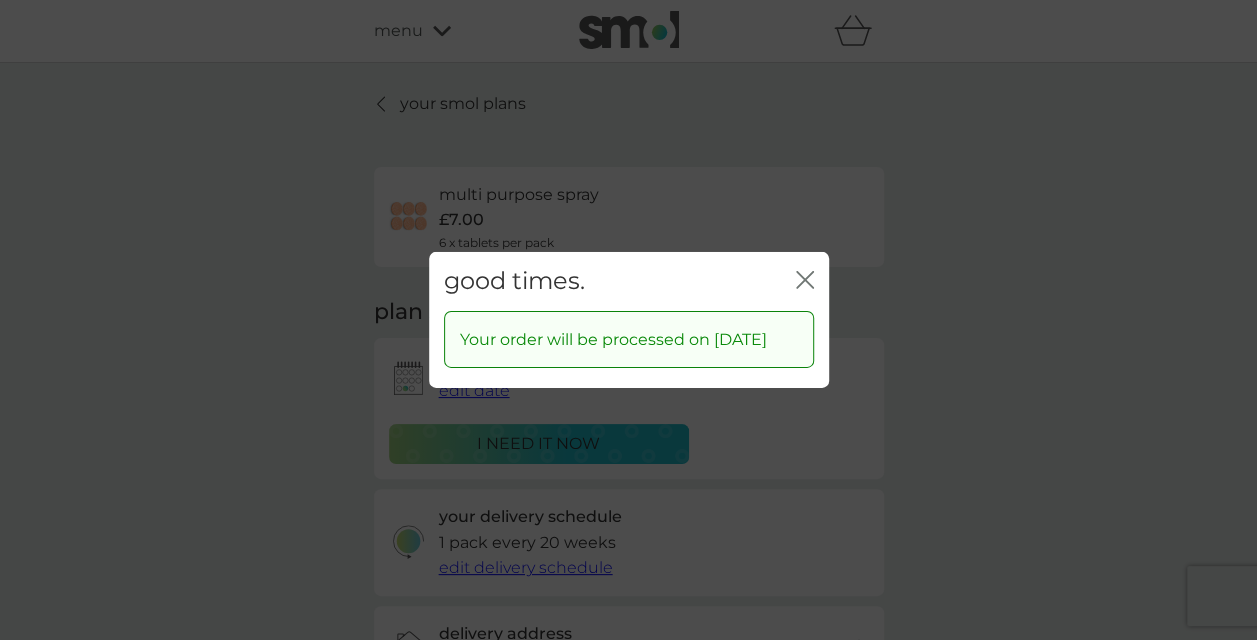 click 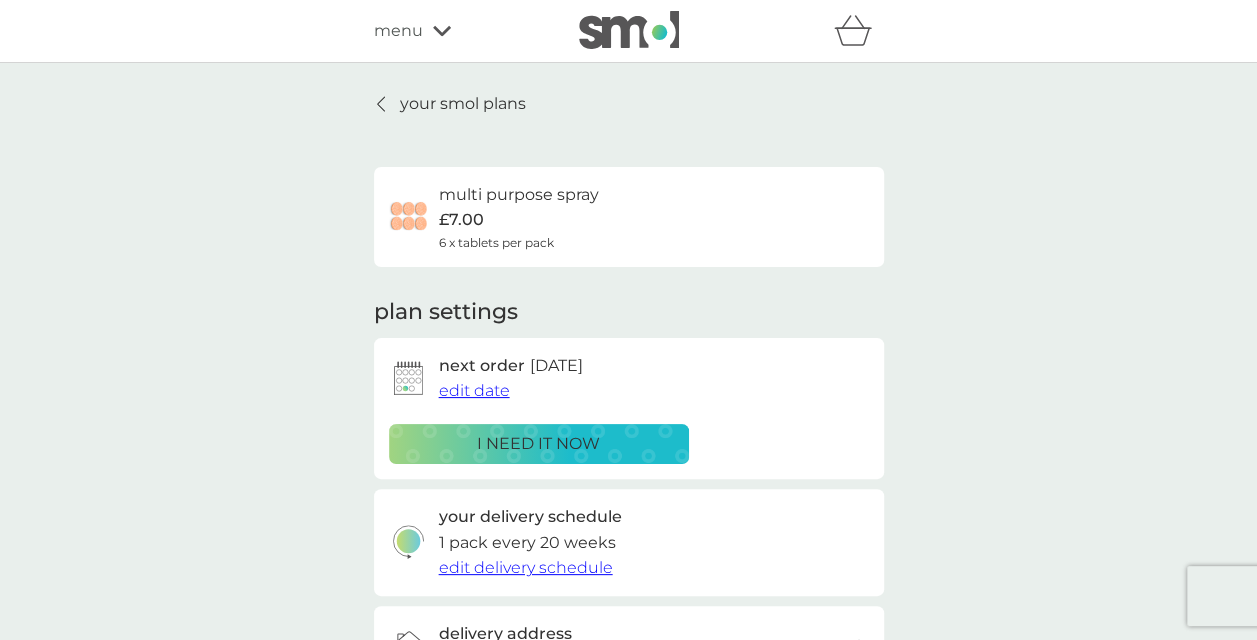 click on "your smol plans" at bounding box center (463, 104) 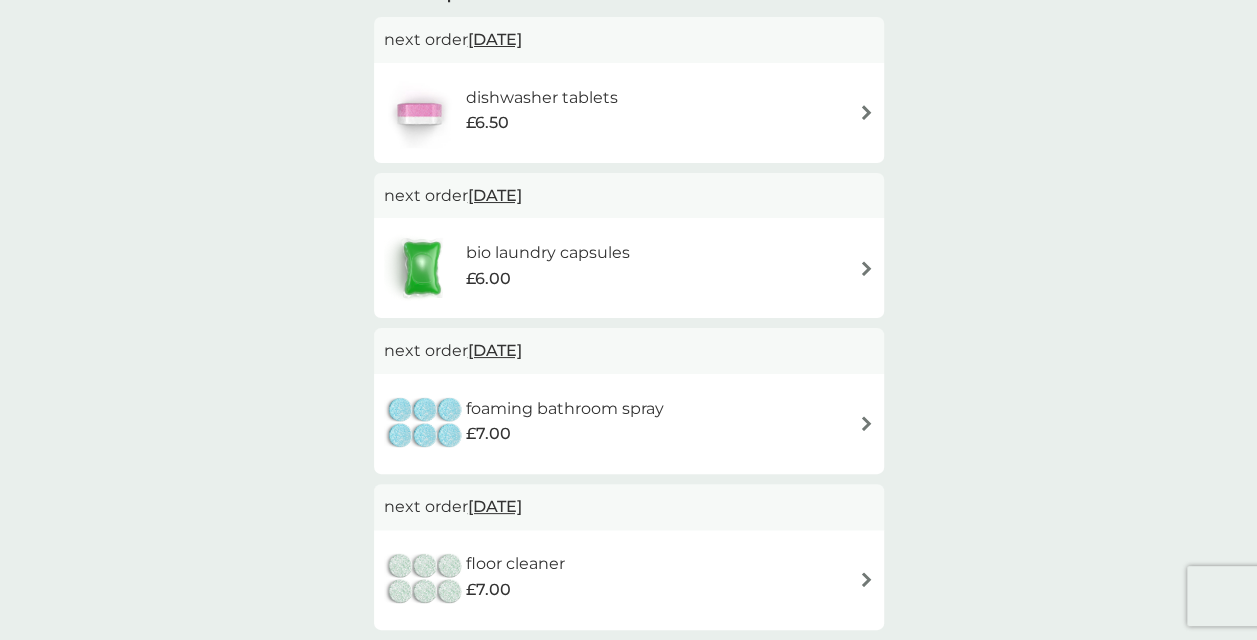 scroll, scrollTop: 386, scrollLeft: 0, axis: vertical 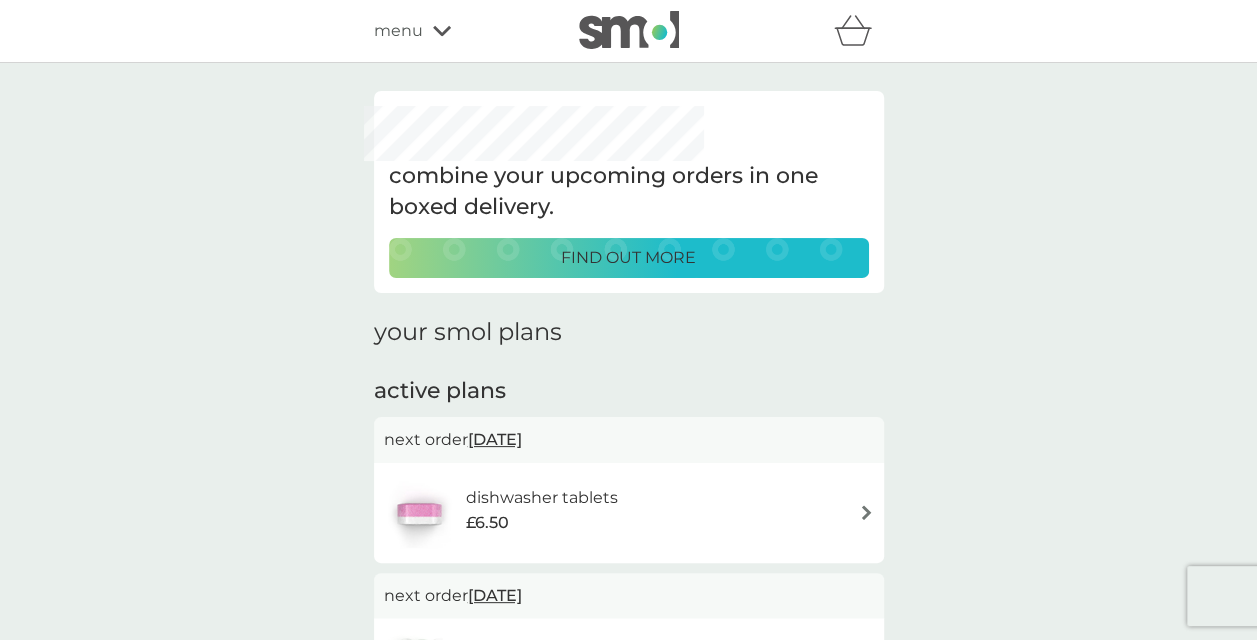 click 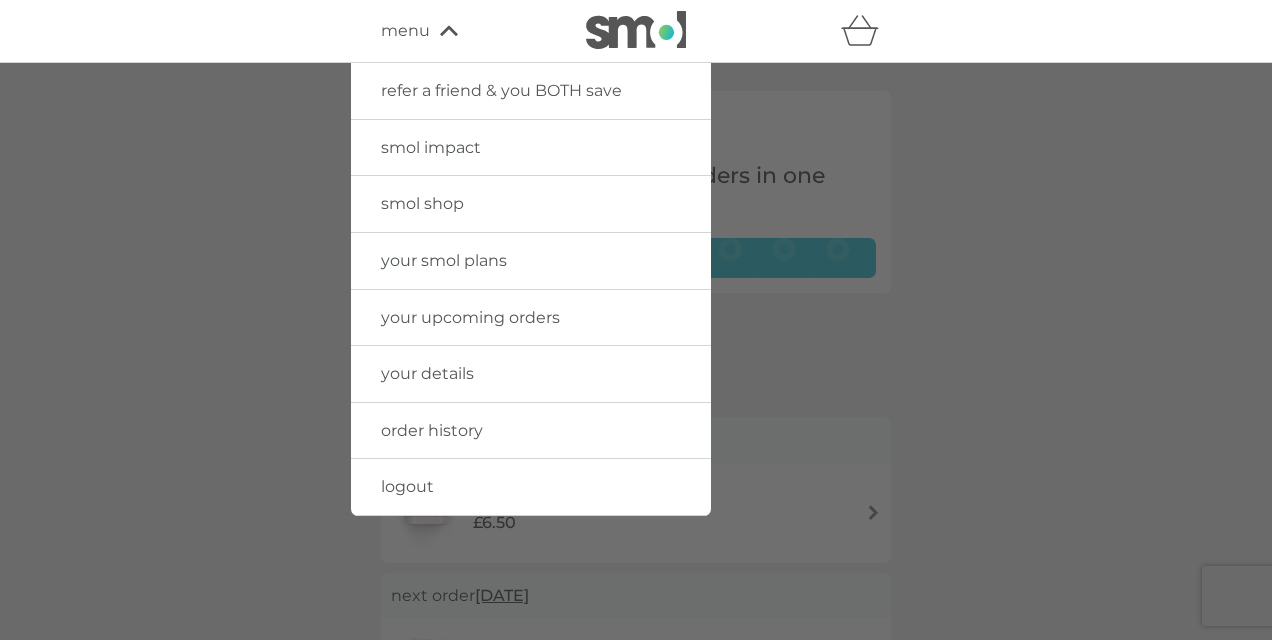 click on "your smol plans" at bounding box center [444, 260] 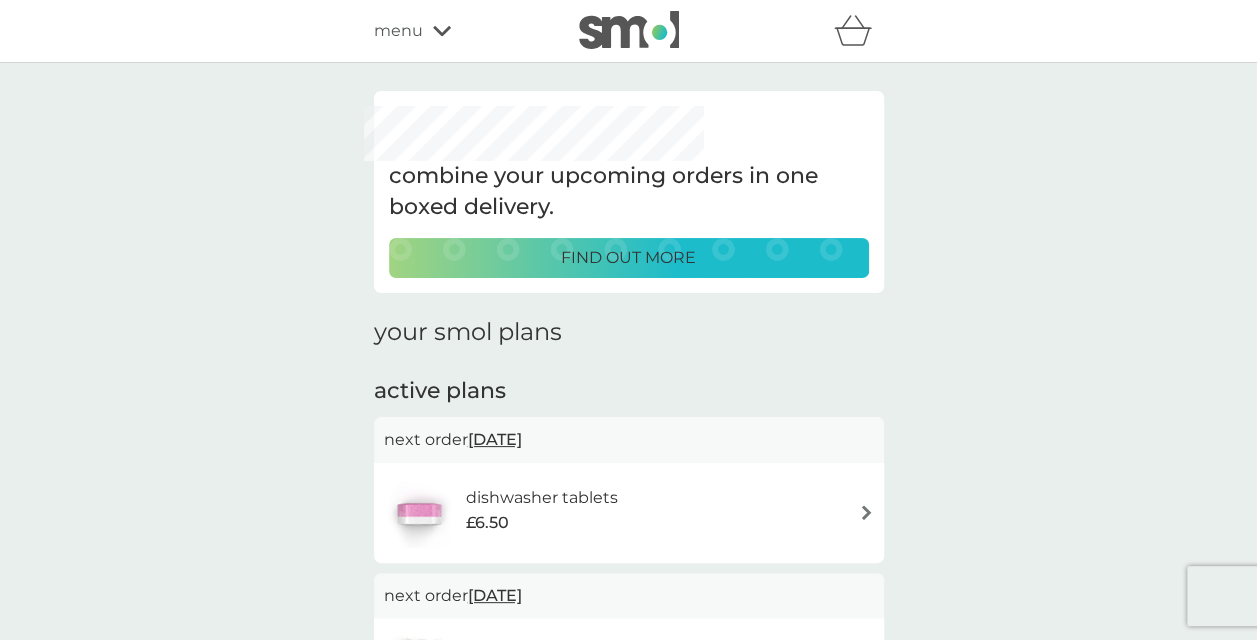click on "find out more" at bounding box center (629, 258) 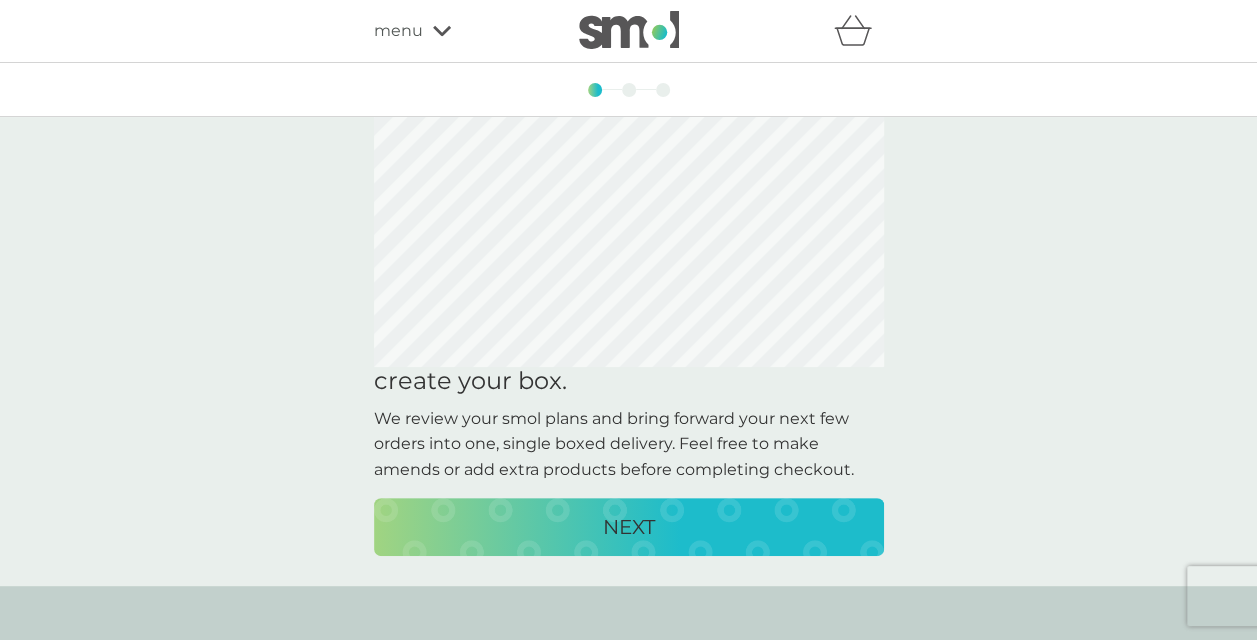 click on "NEXT" at bounding box center (629, 527) 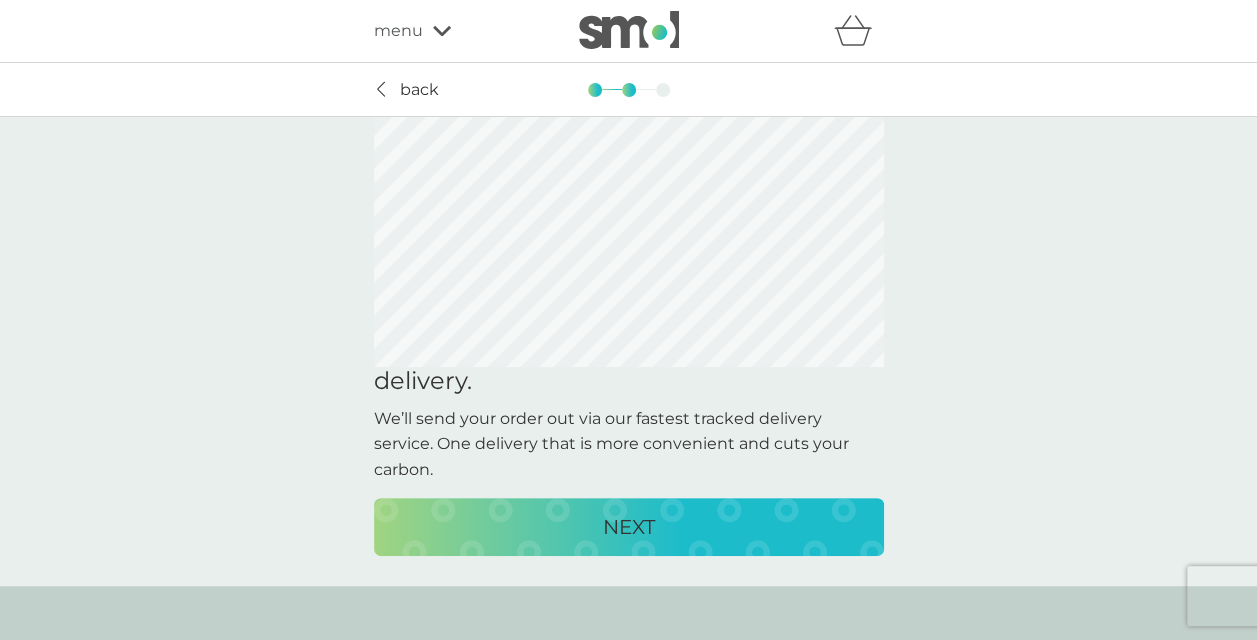 click on "NEXT" at bounding box center [629, 527] 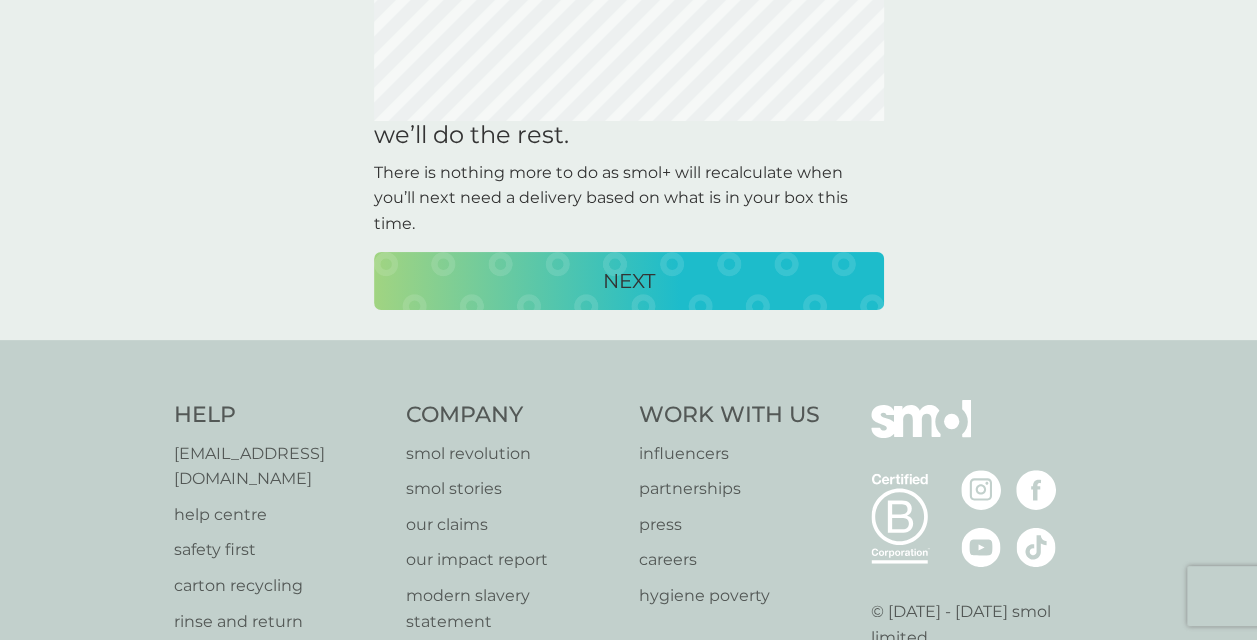 scroll, scrollTop: 248, scrollLeft: 0, axis: vertical 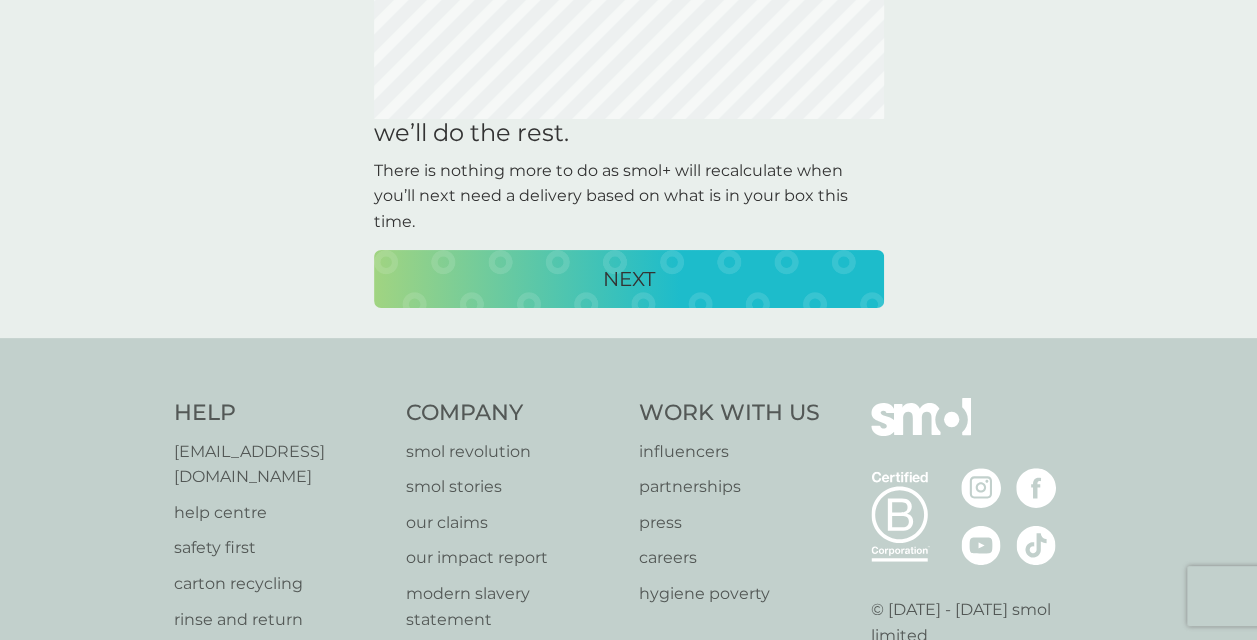 click on "NEXT" at bounding box center [629, 279] 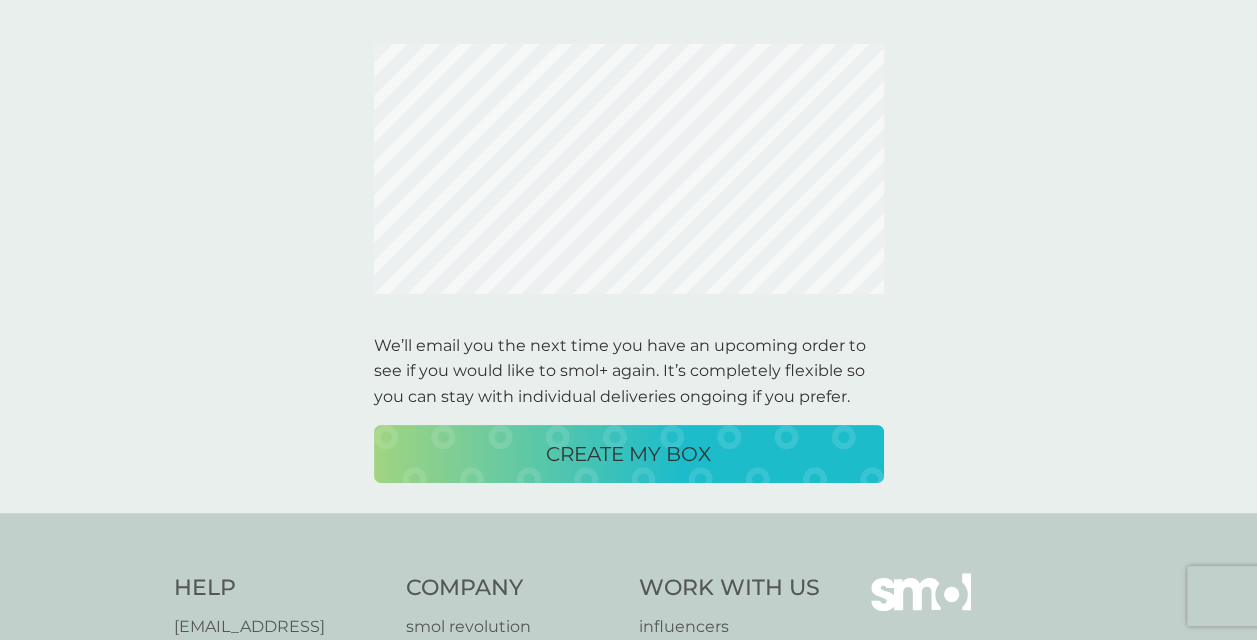 scroll, scrollTop: 0, scrollLeft: 0, axis: both 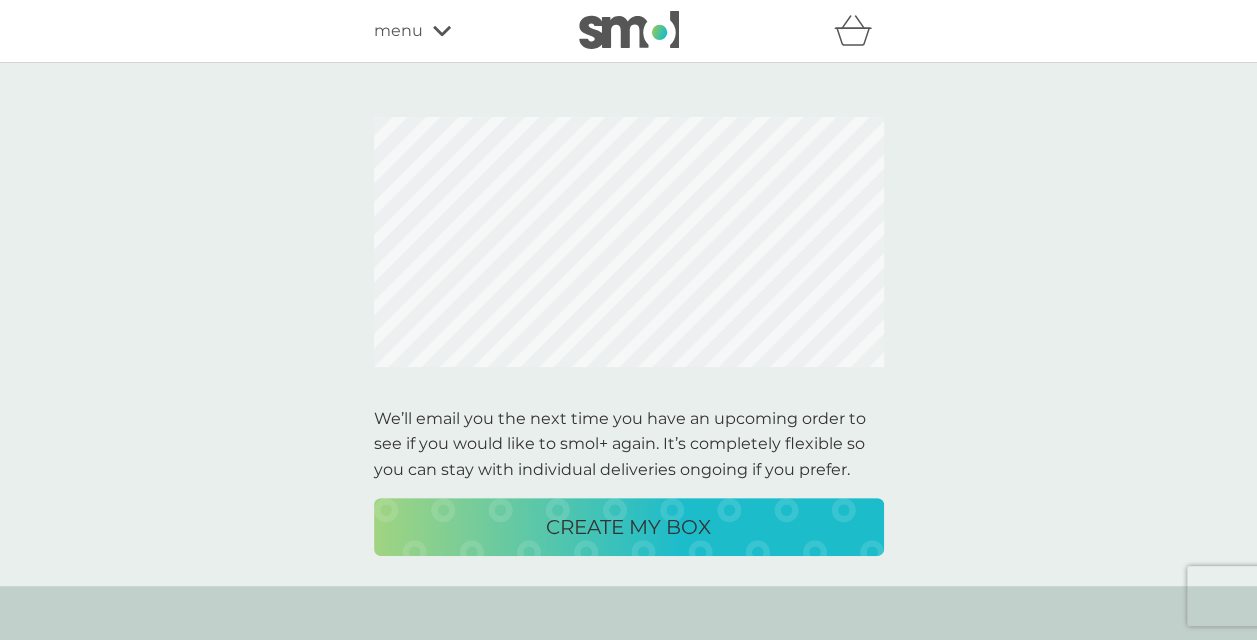 click on "menu" at bounding box center (398, 31) 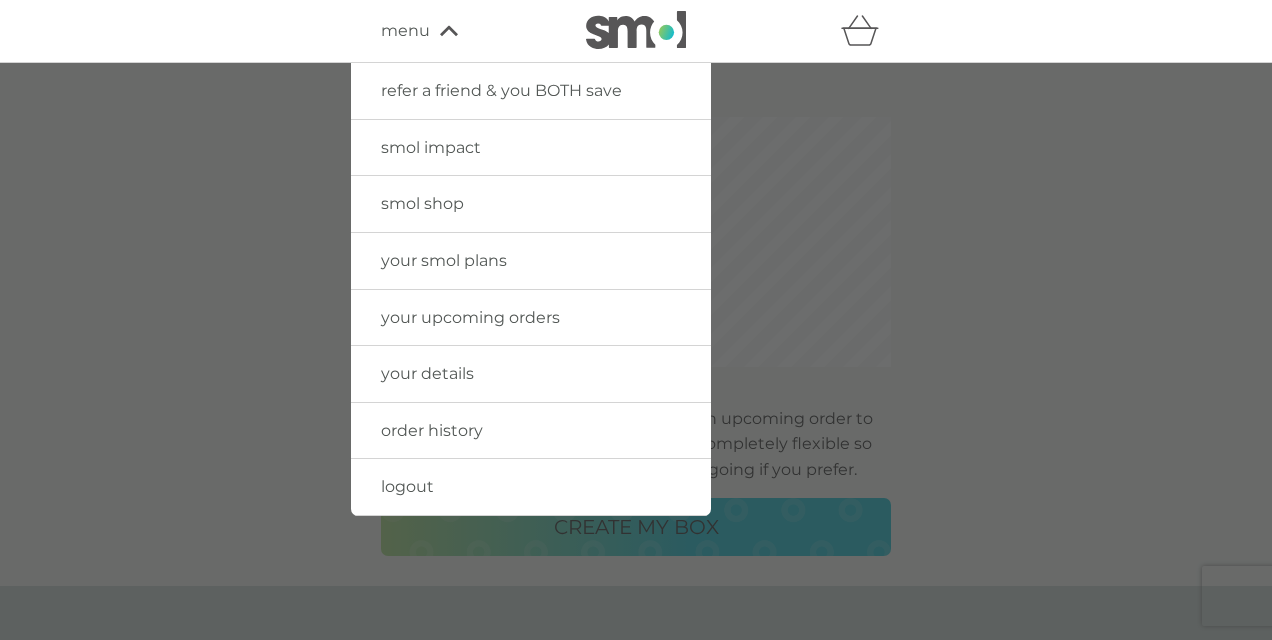 click on "your upcoming orders" at bounding box center (470, 317) 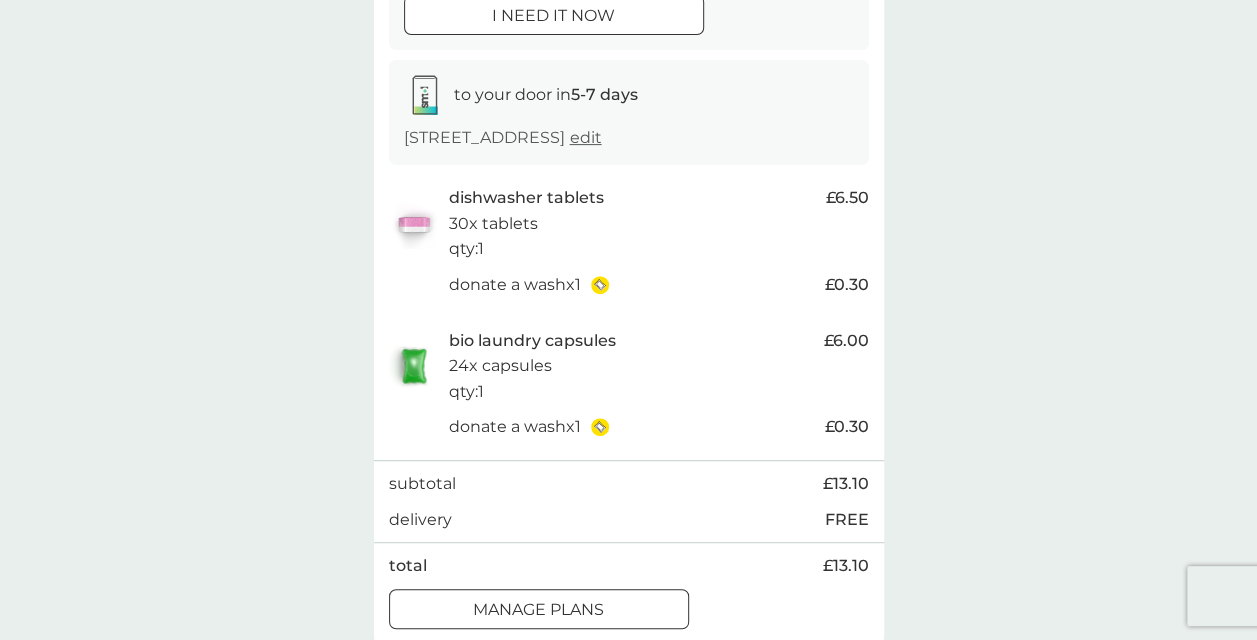 scroll, scrollTop: 0, scrollLeft: 0, axis: both 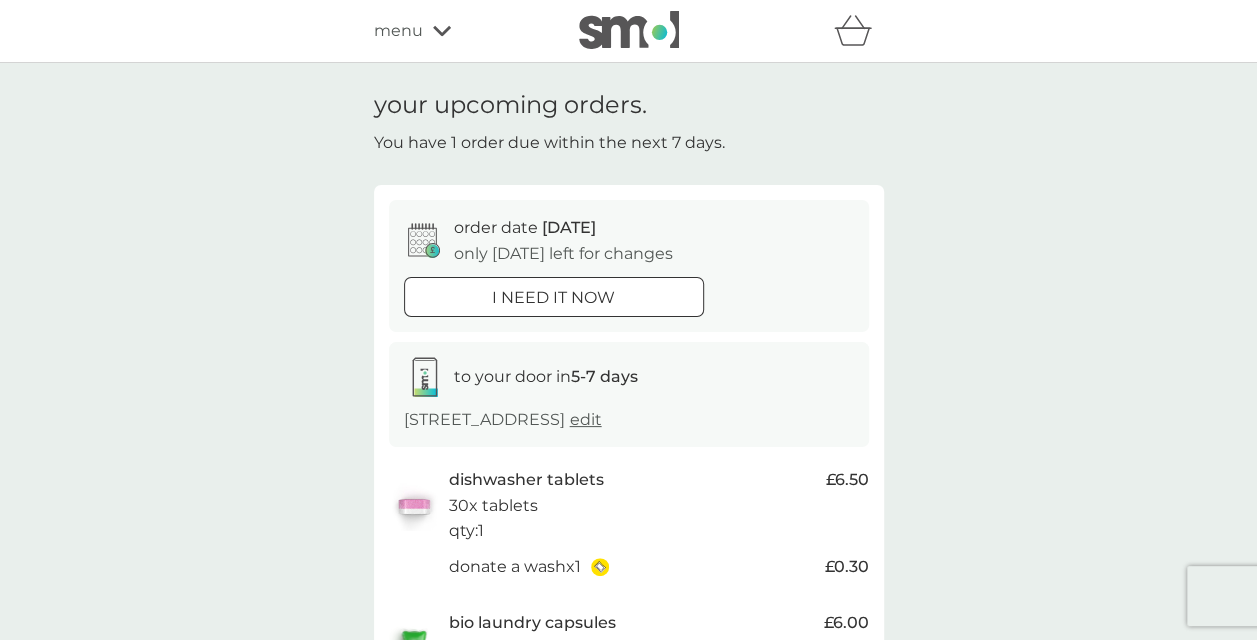 click on "menu" at bounding box center (398, 31) 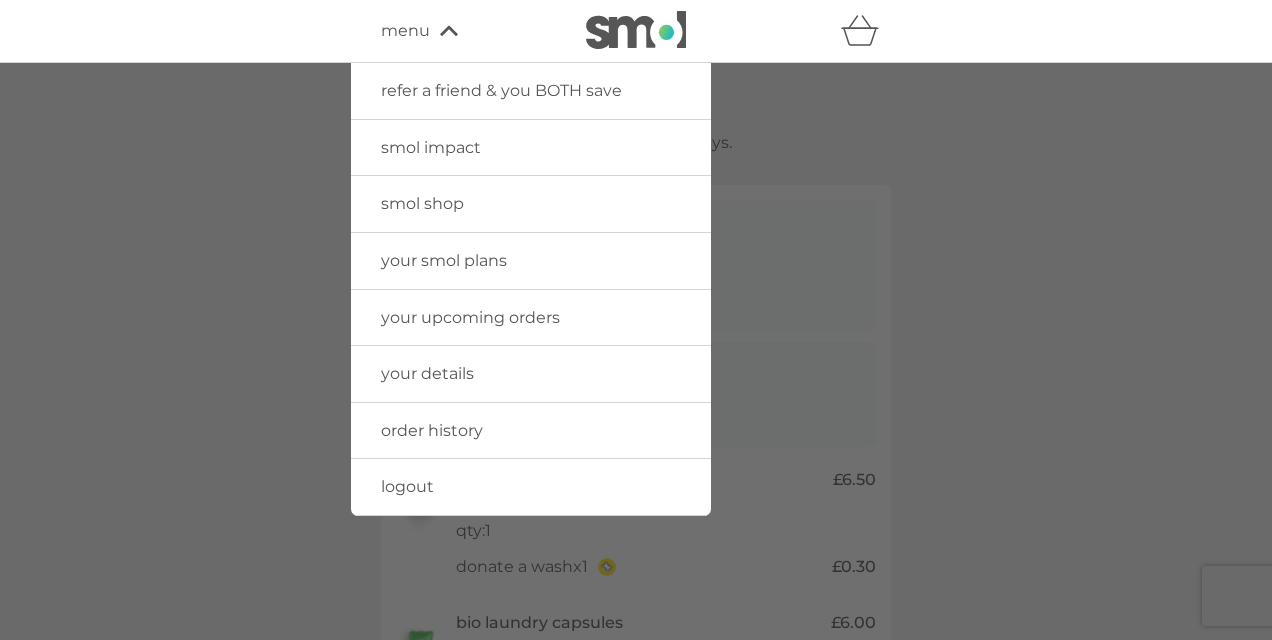 click on "your smol plans" at bounding box center (444, 260) 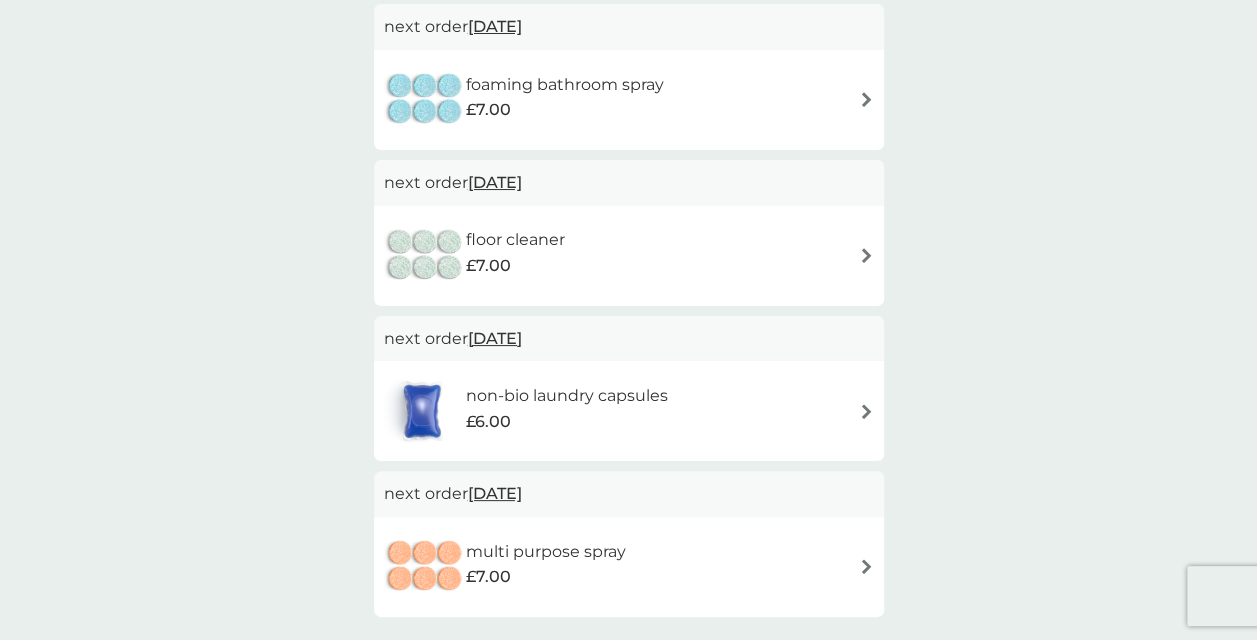 scroll, scrollTop: 722, scrollLeft: 0, axis: vertical 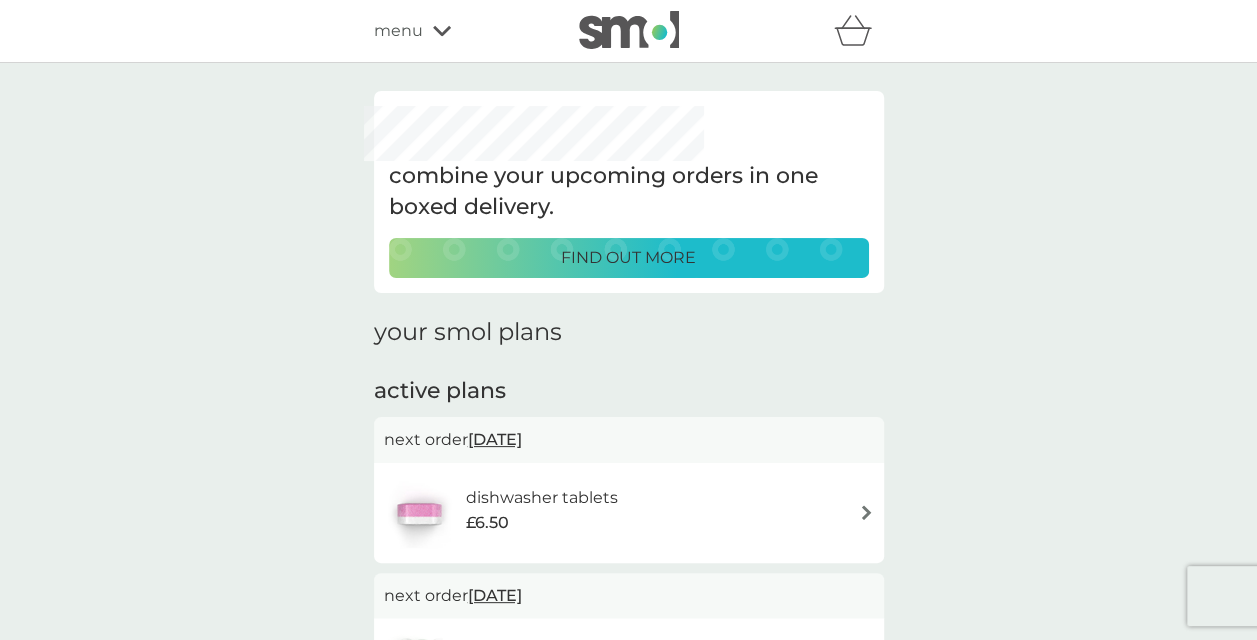 click on "menu" at bounding box center [398, 31] 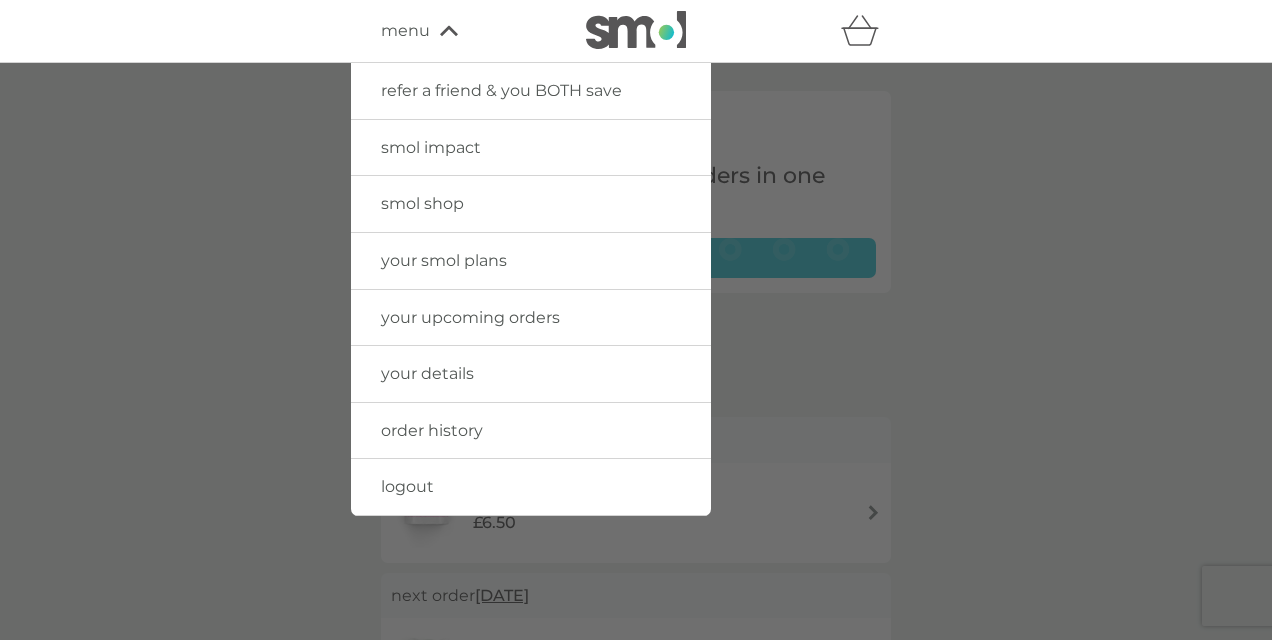 click at bounding box center (636, 383) 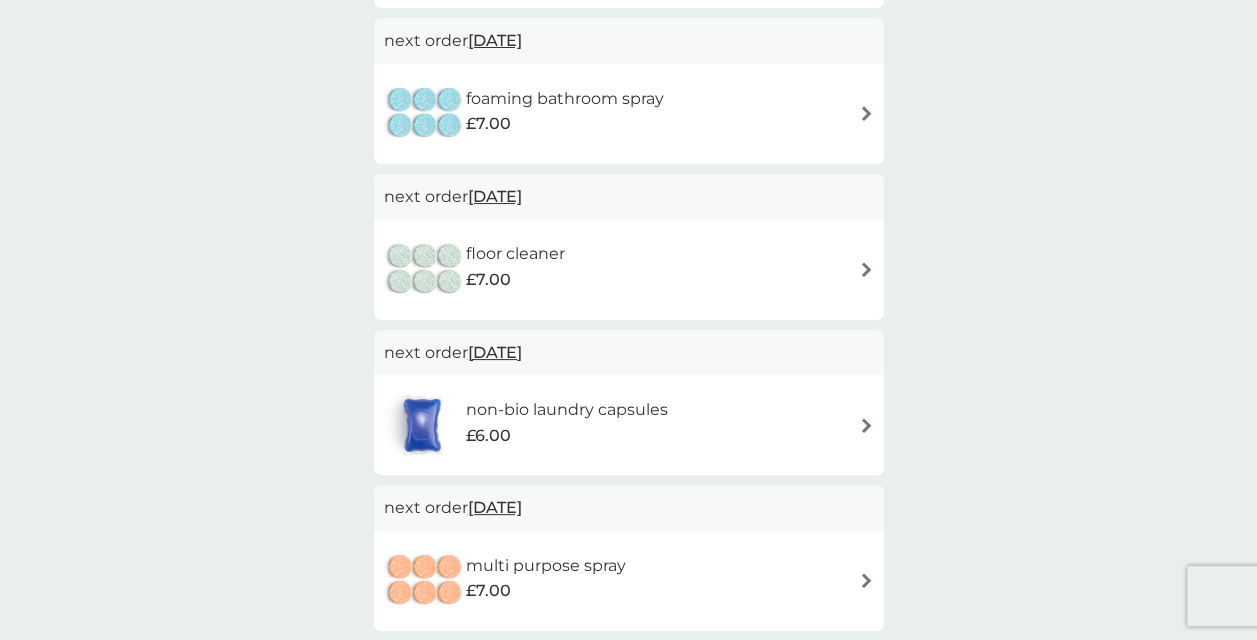 scroll, scrollTop: 1561, scrollLeft: 0, axis: vertical 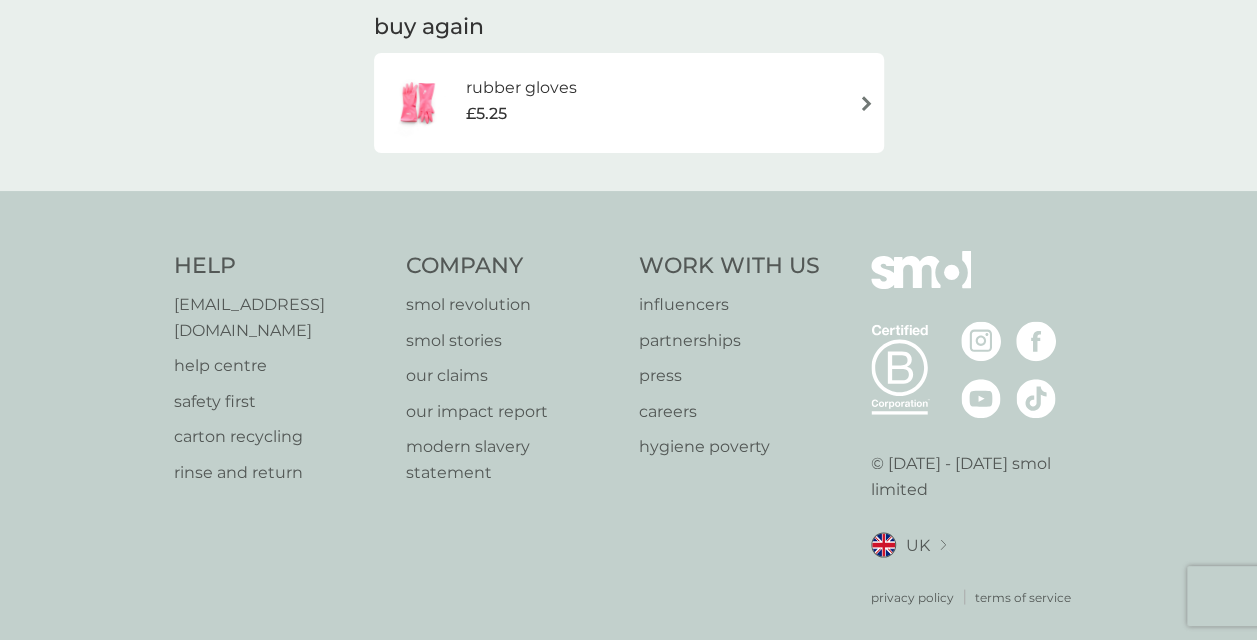 click on "our claims" at bounding box center [512, 376] 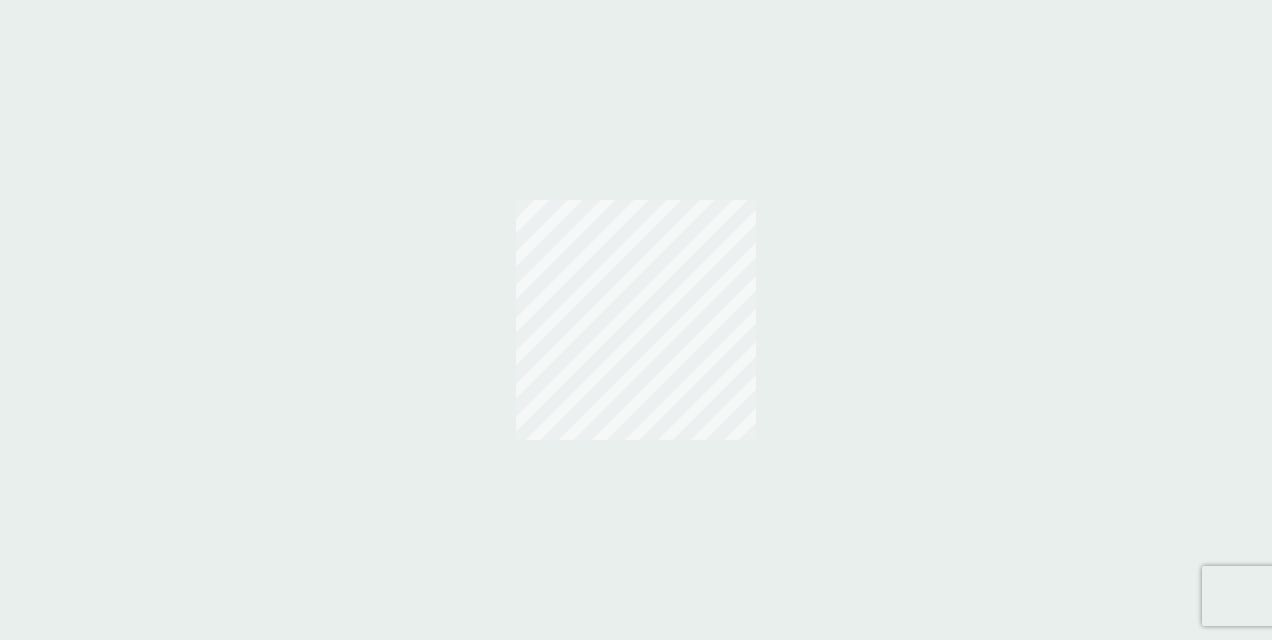 scroll, scrollTop: 0, scrollLeft: 0, axis: both 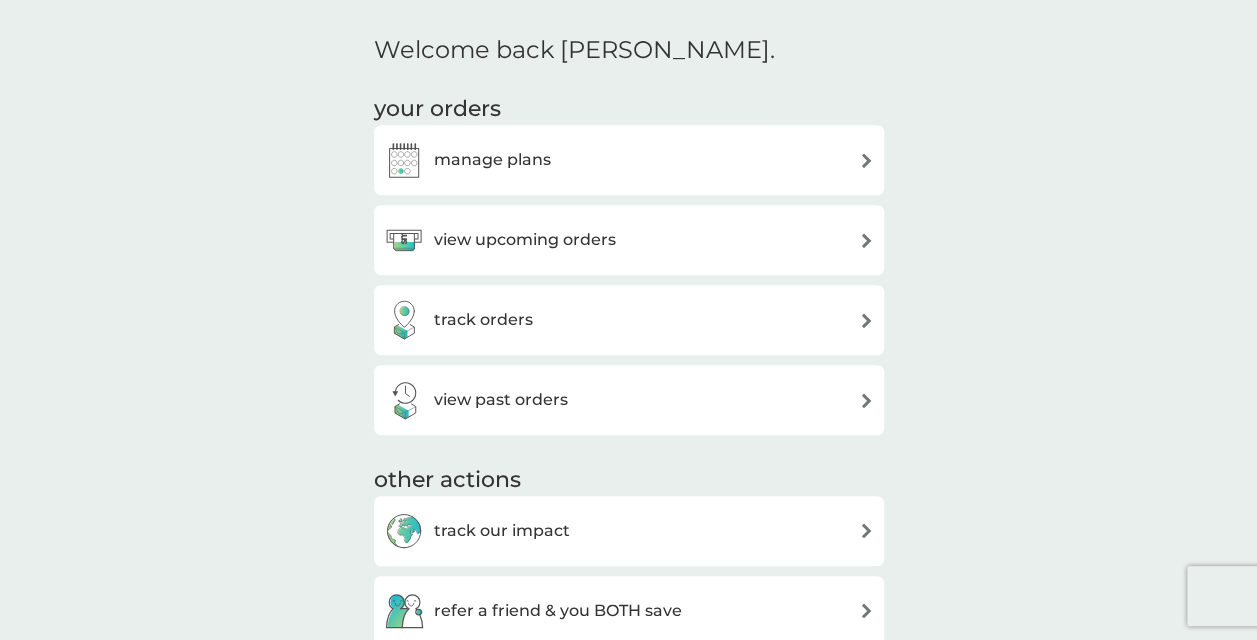 click on "view upcoming orders" at bounding box center (629, 240) 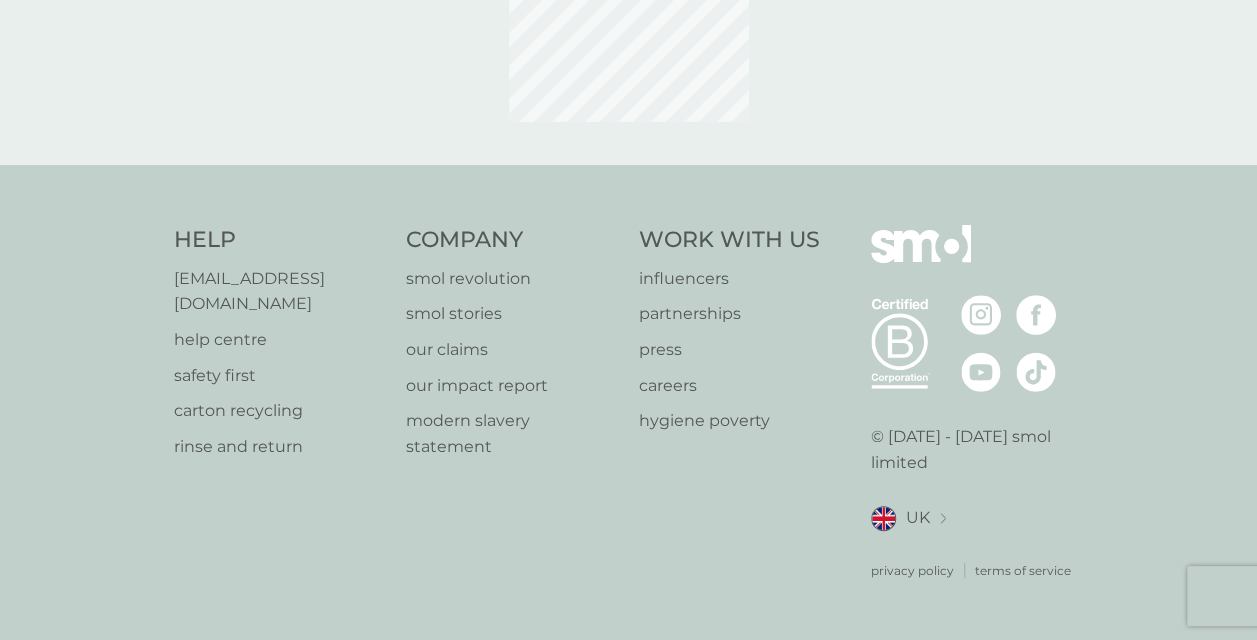 scroll, scrollTop: 0, scrollLeft: 0, axis: both 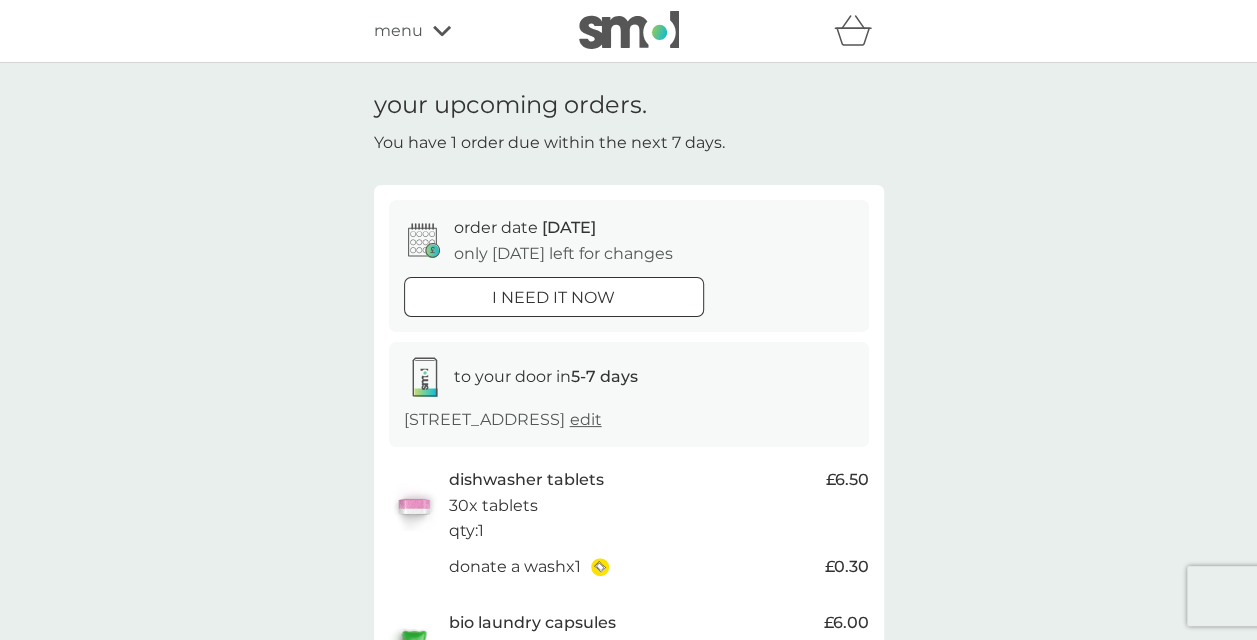 click on "menu" at bounding box center [459, 31] 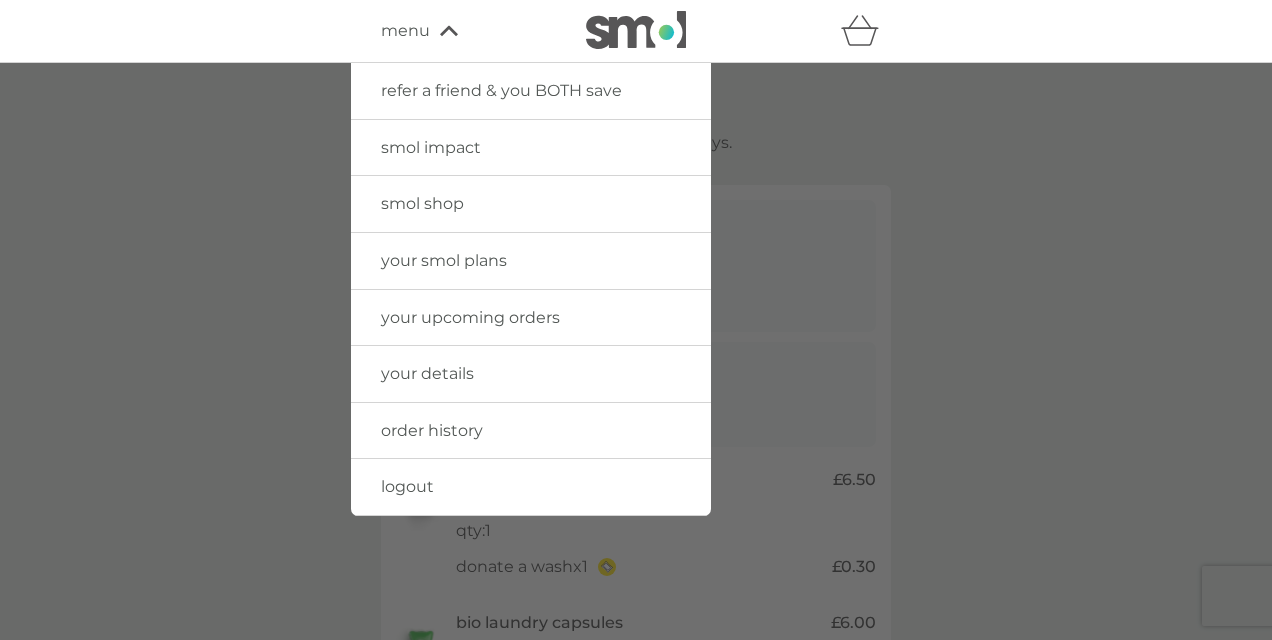 click on "logout" at bounding box center [407, 486] 